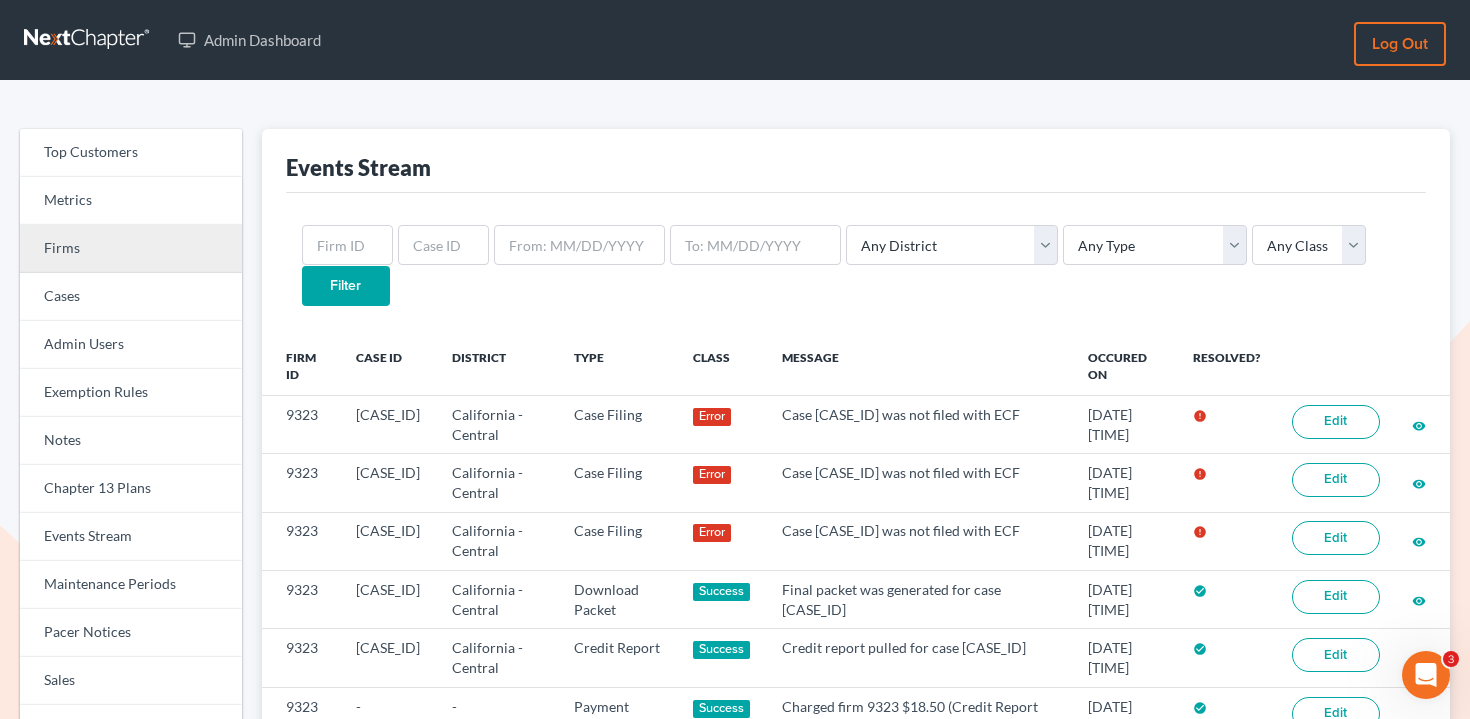 scroll, scrollTop: 0, scrollLeft: 0, axis: both 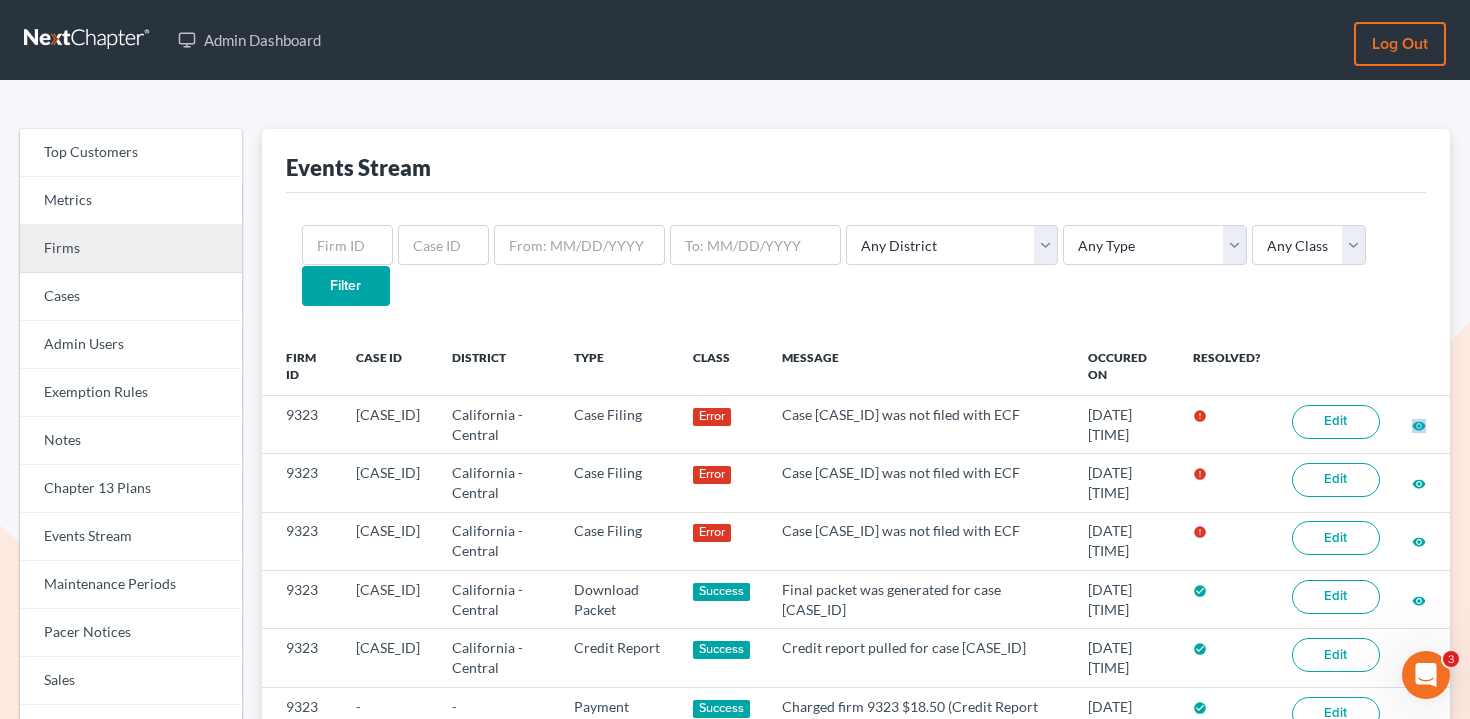 click on "Firms" at bounding box center [131, 249] 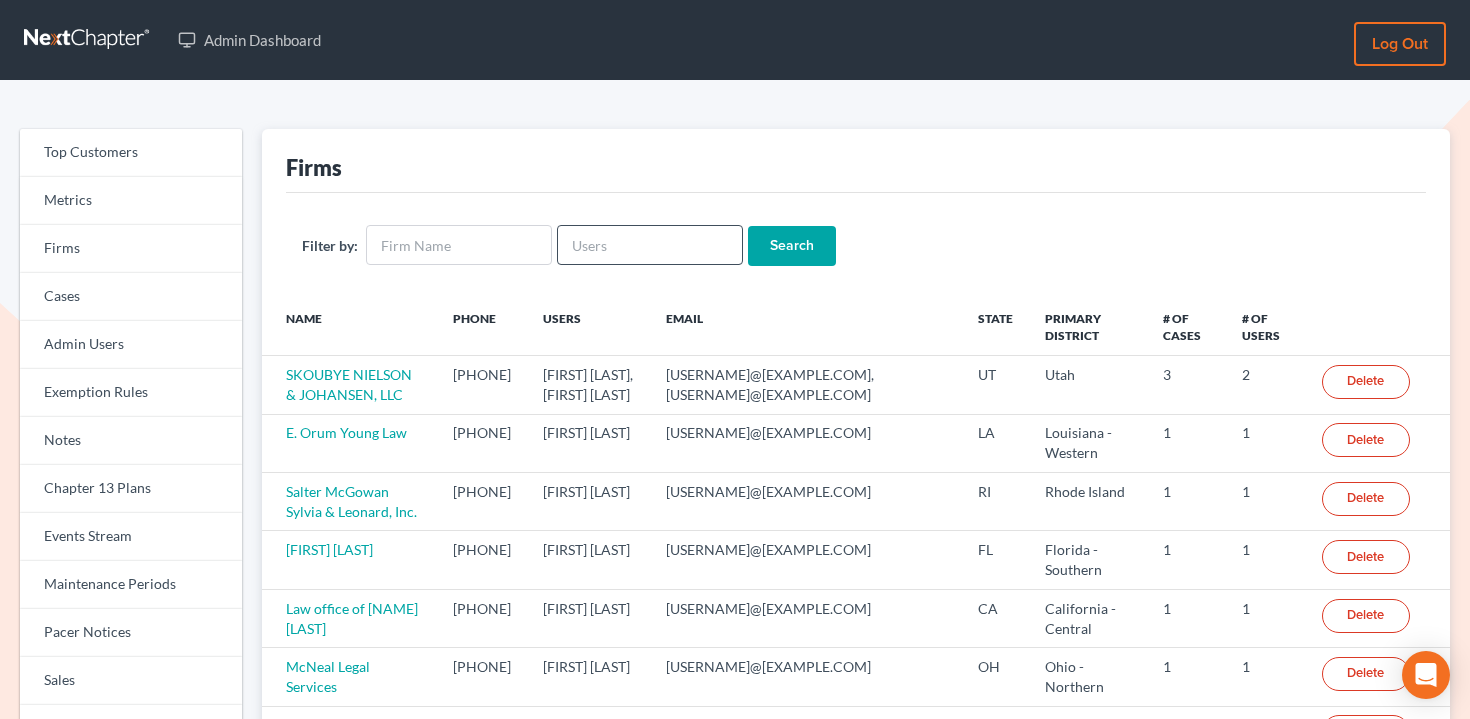 scroll, scrollTop: 0, scrollLeft: 0, axis: both 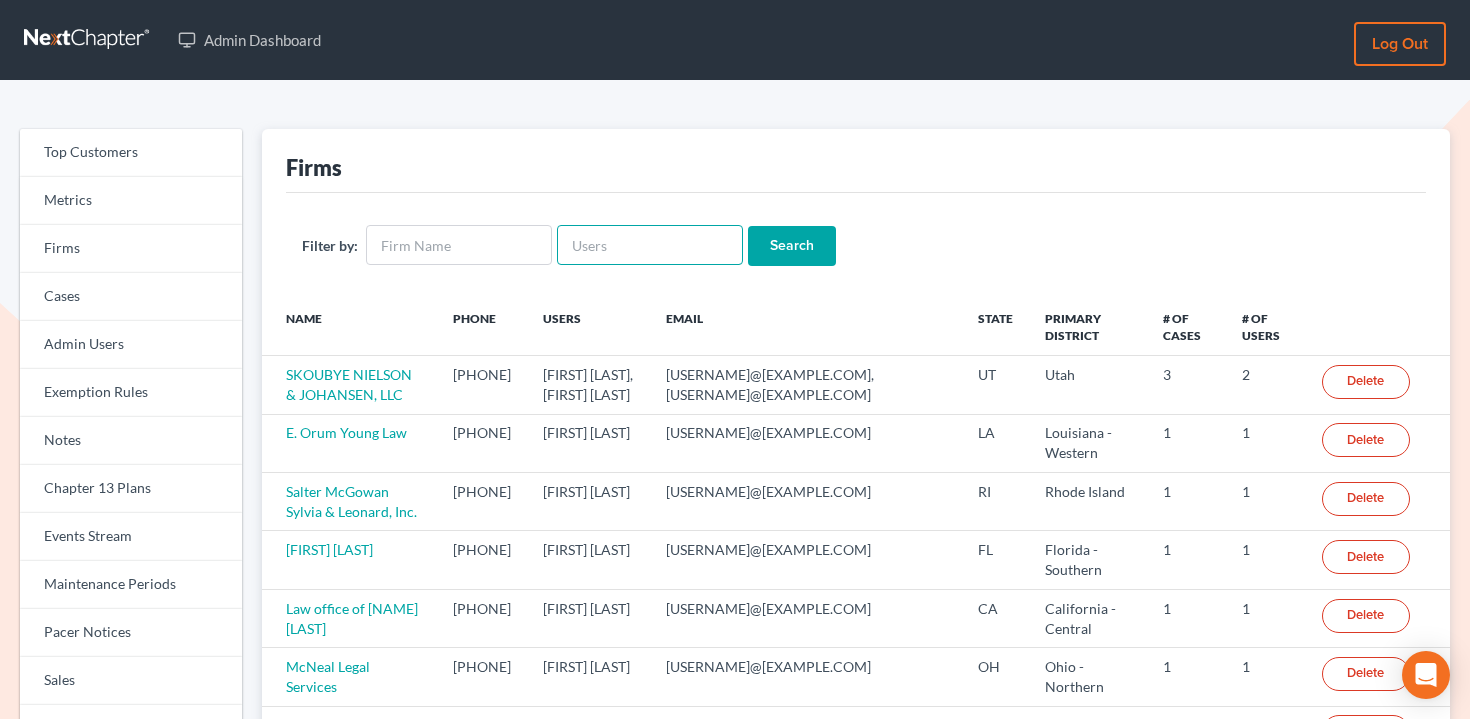 click at bounding box center [650, 245] 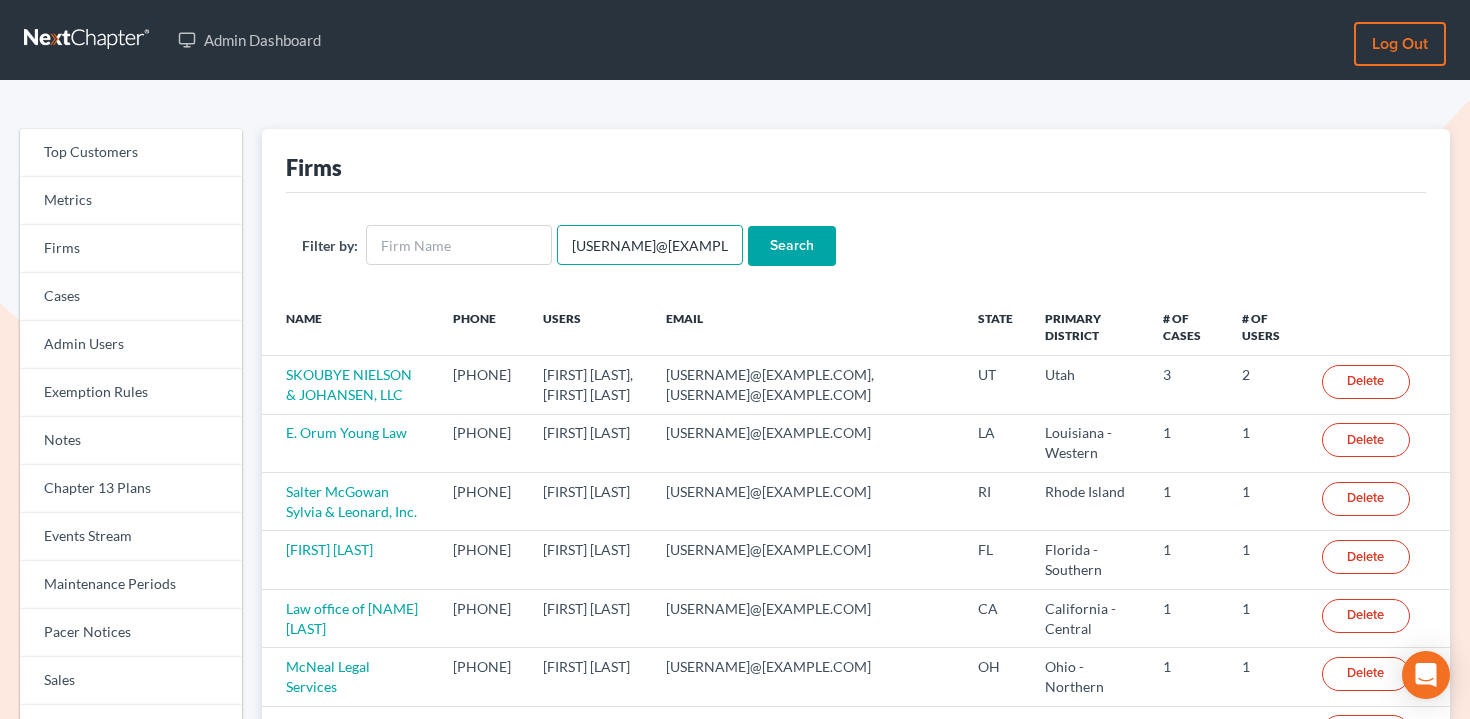 type on "[USERNAME]@[EXAMPLE.COM]" 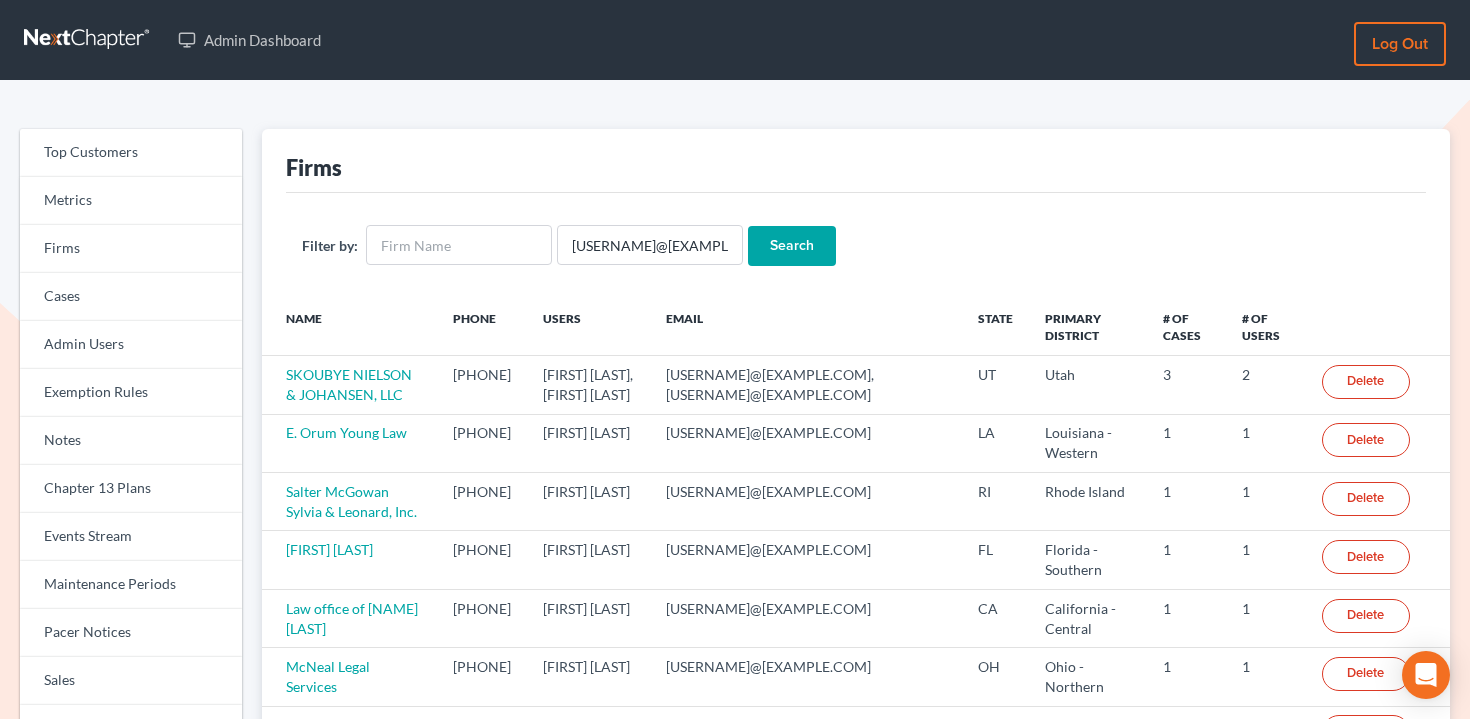 click on "Search" at bounding box center (792, 246) 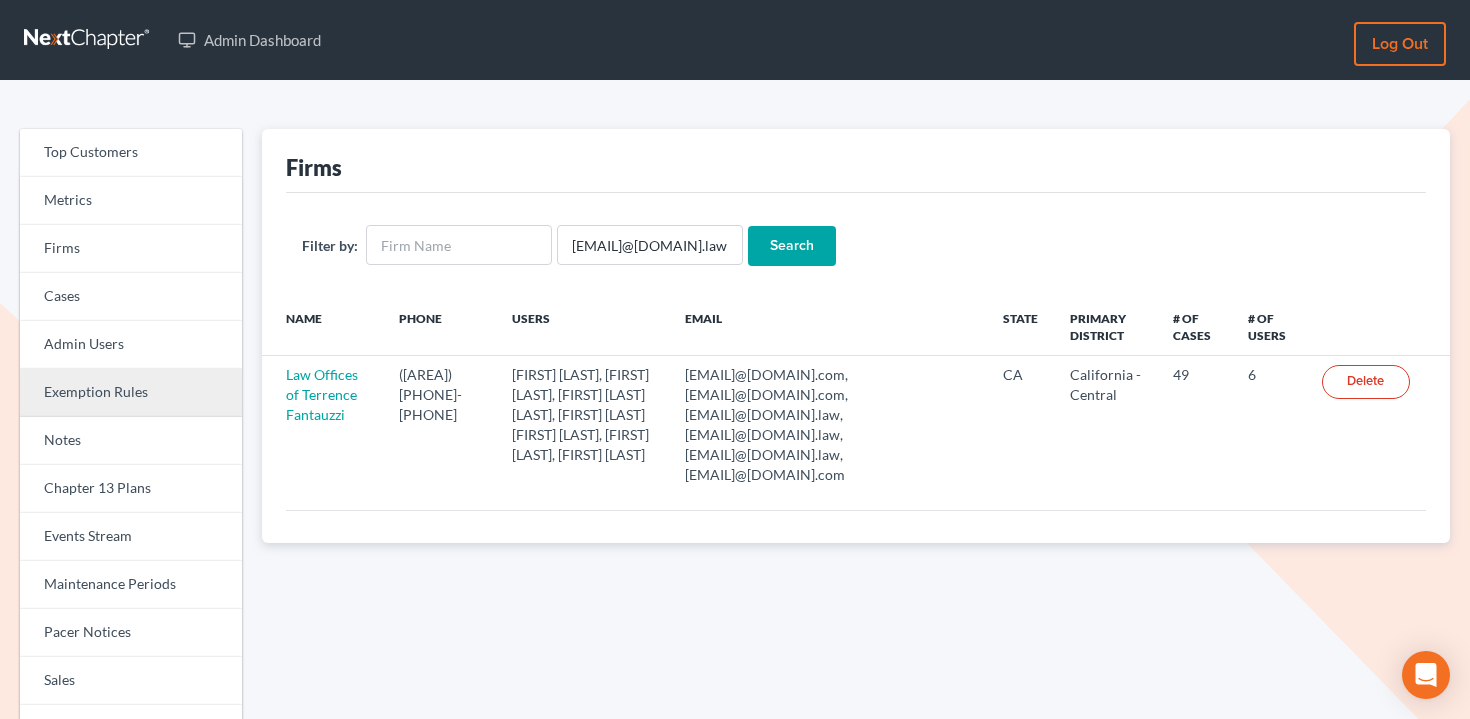 scroll, scrollTop: 0, scrollLeft: 0, axis: both 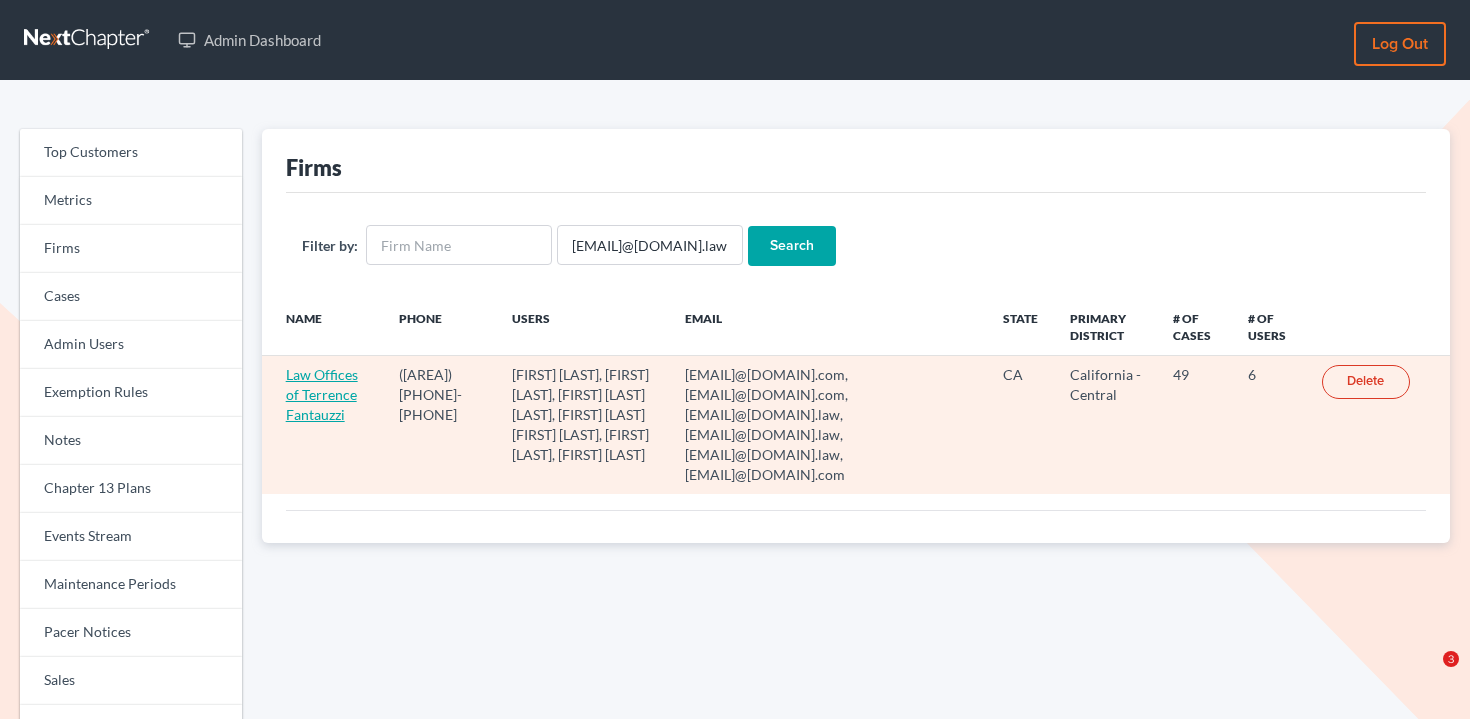 click on "Law Offices of Terrence Fantauzzi" at bounding box center (322, 394) 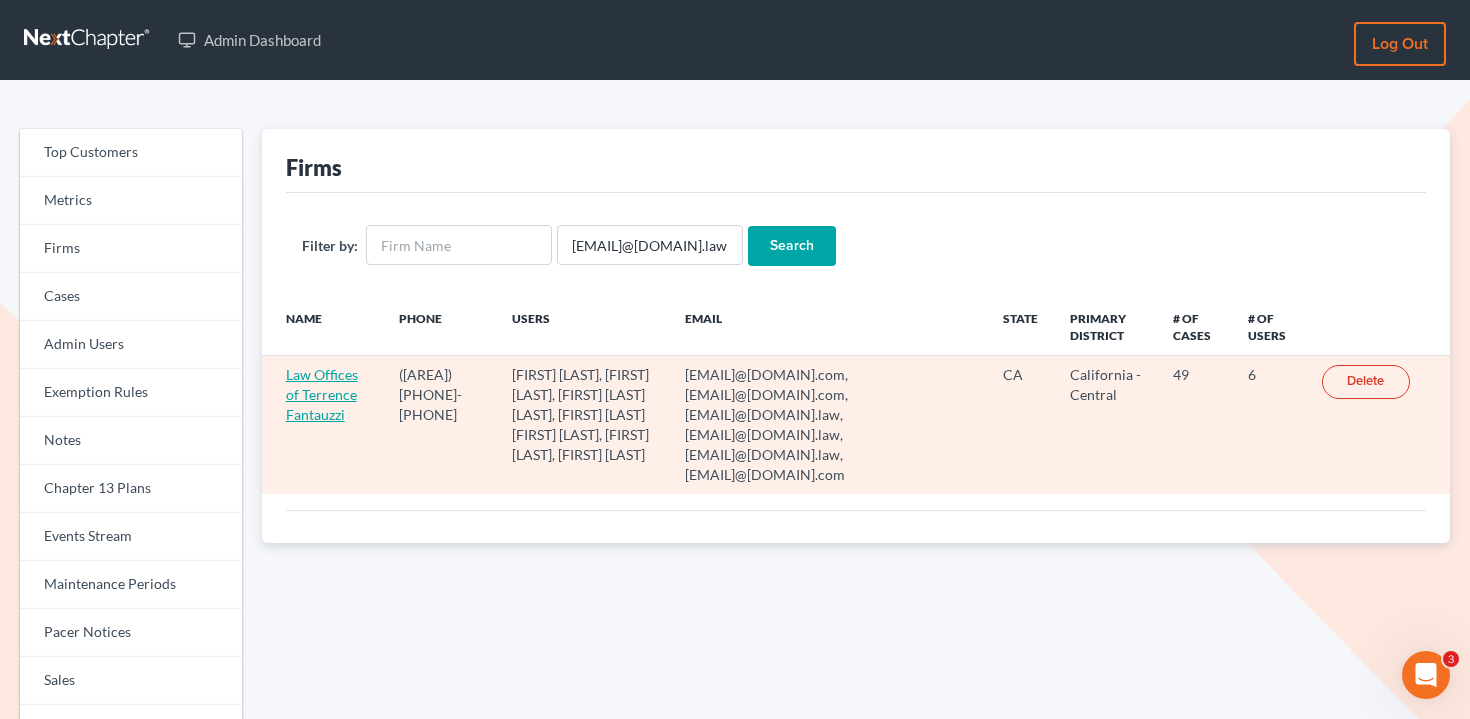 scroll, scrollTop: 0, scrollLeft: 0, axis: both 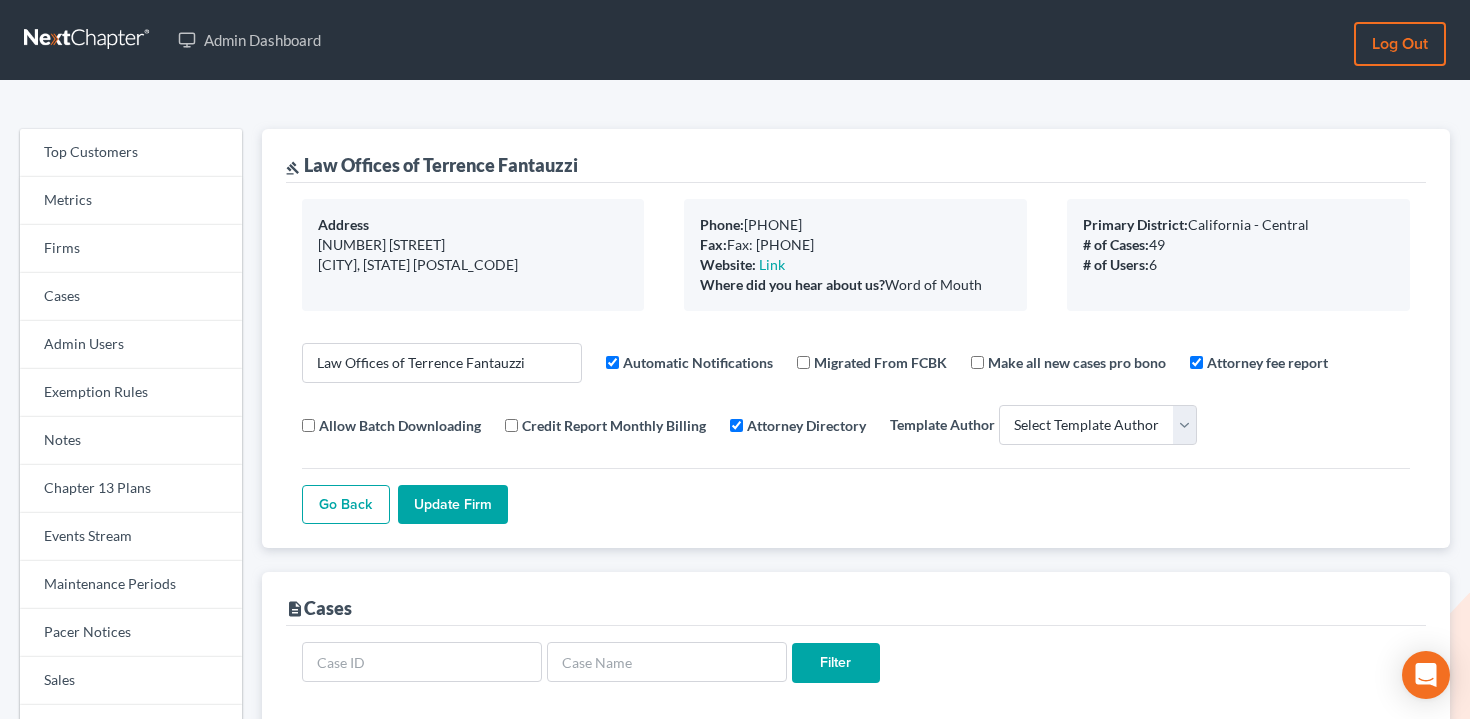 select 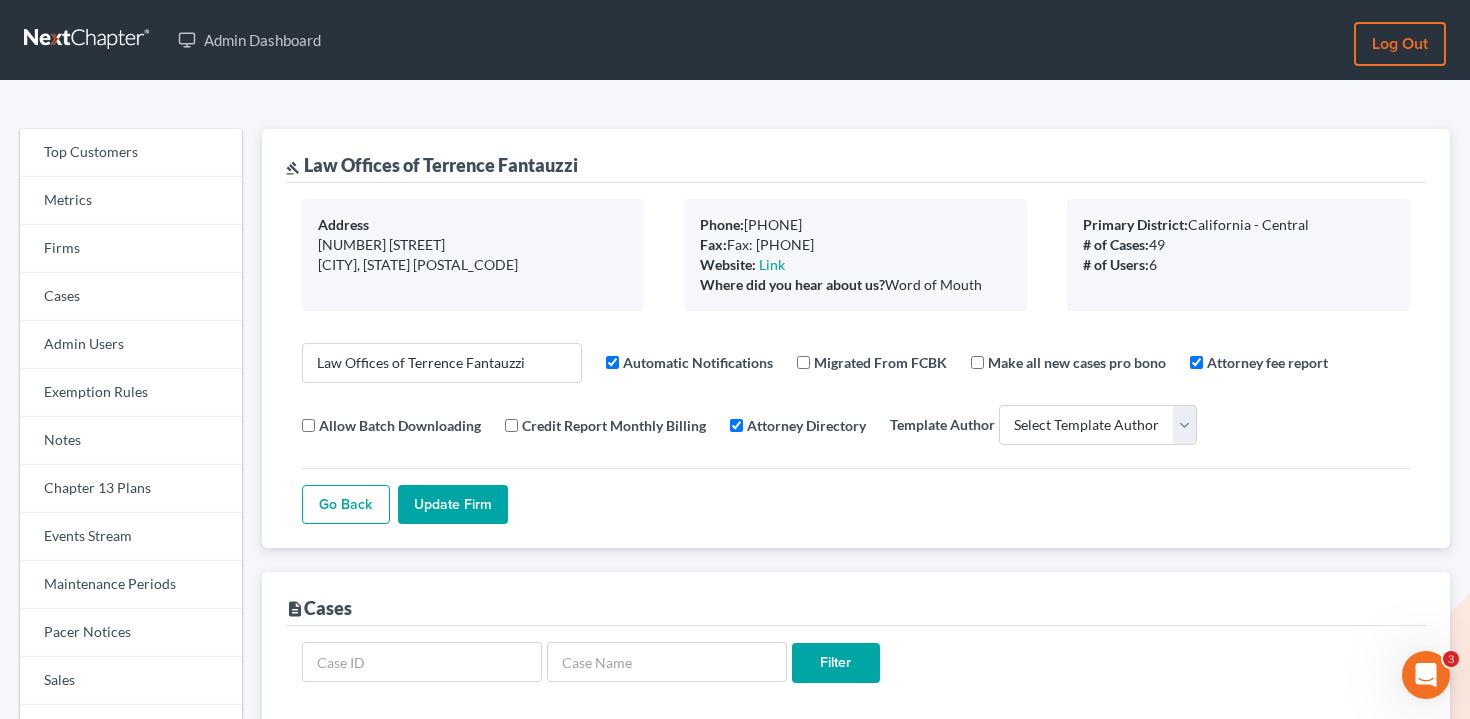 scroll, scrollTop: 0, scrollLeft: 0, axis: both 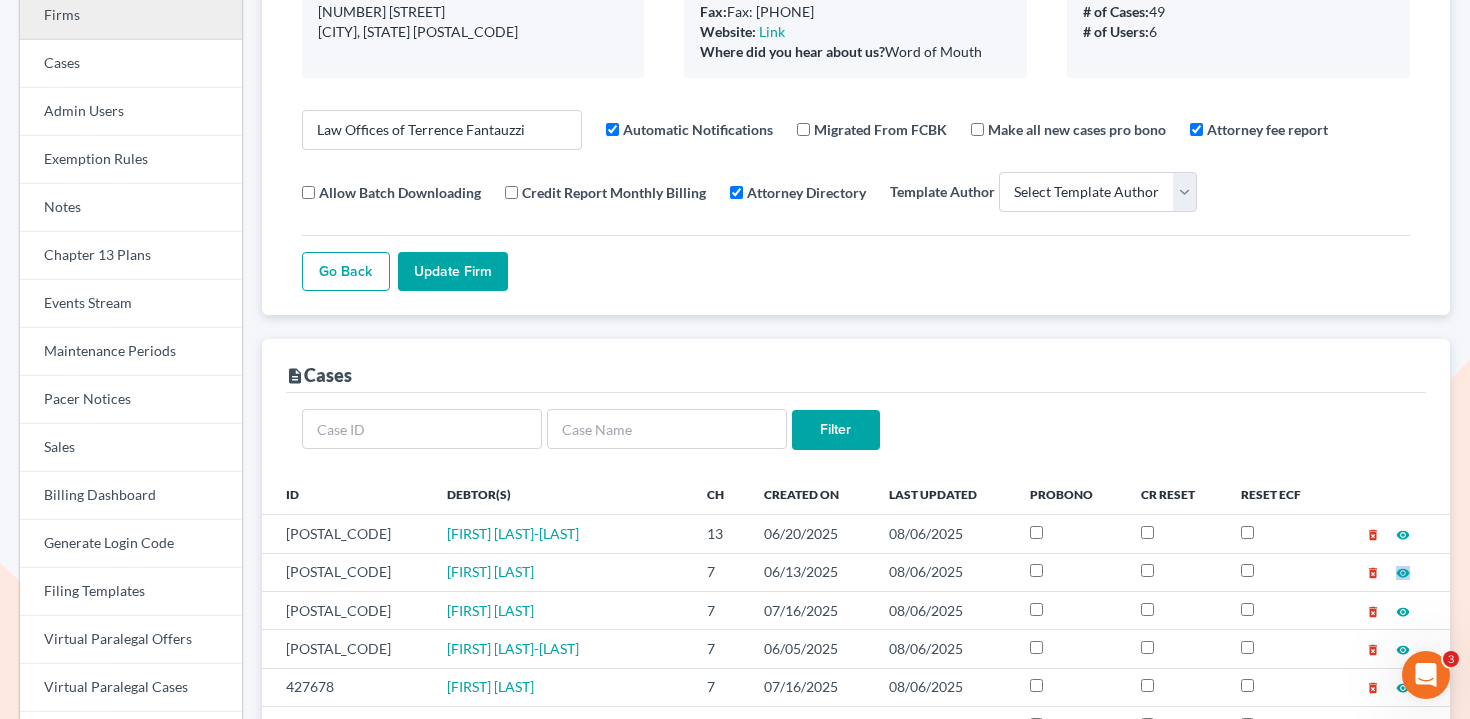 click on "Firms" at bounding box center [131, 16] 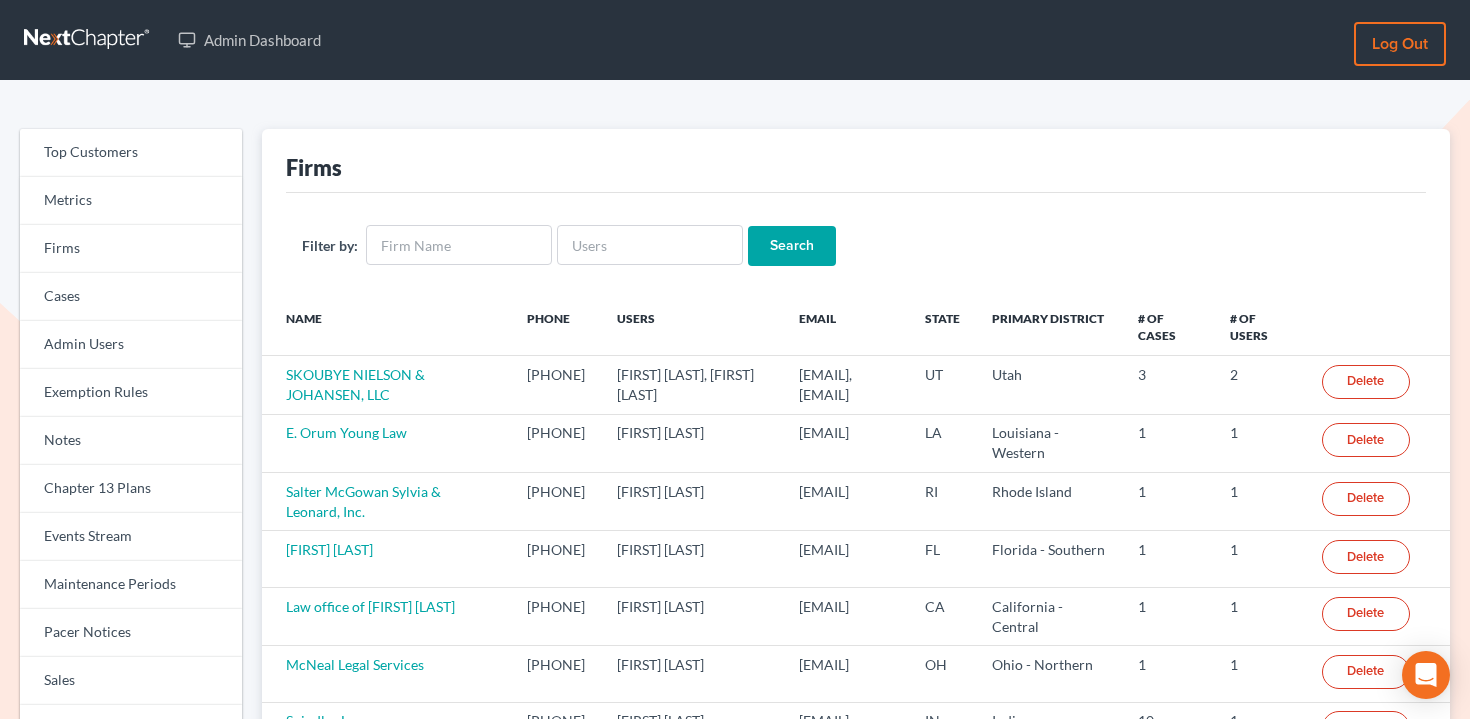 click at bounding box center (650, 245) 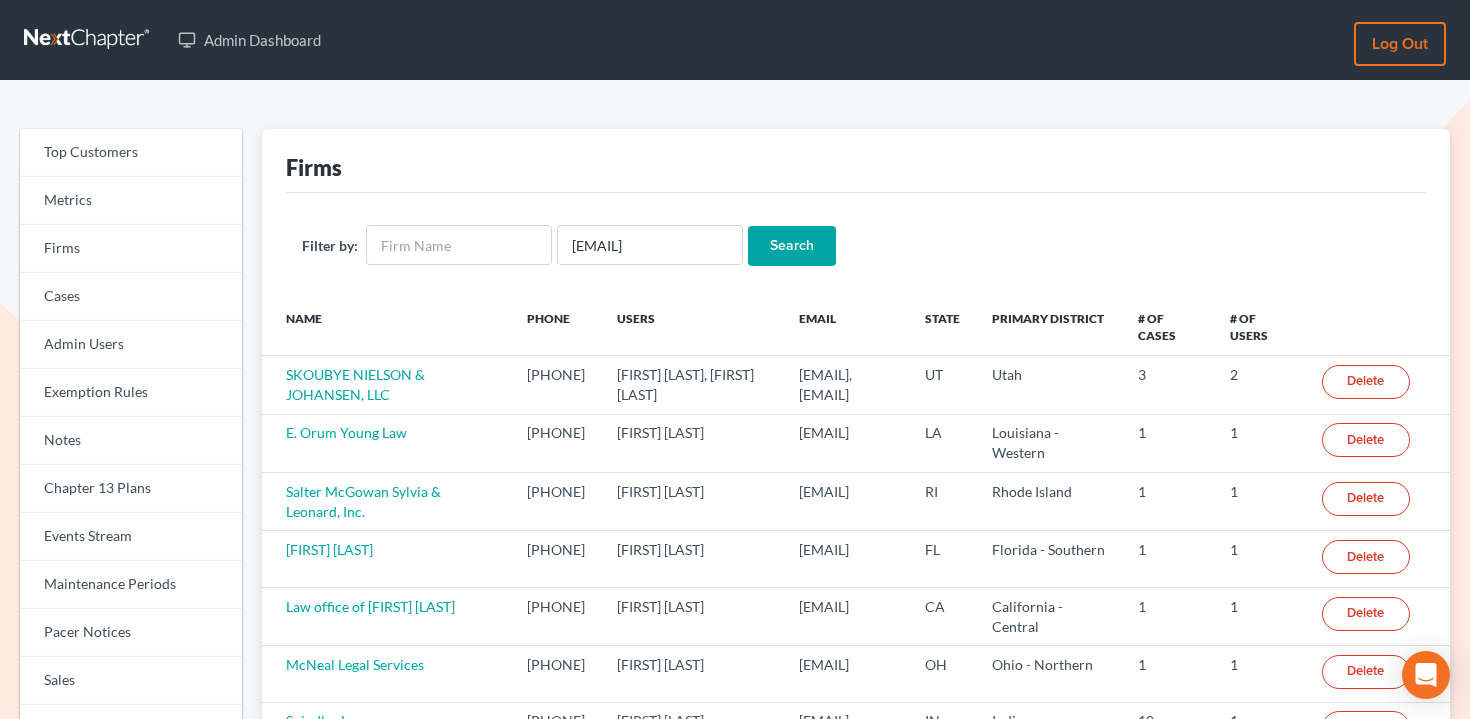 type on "[EMAIL]" 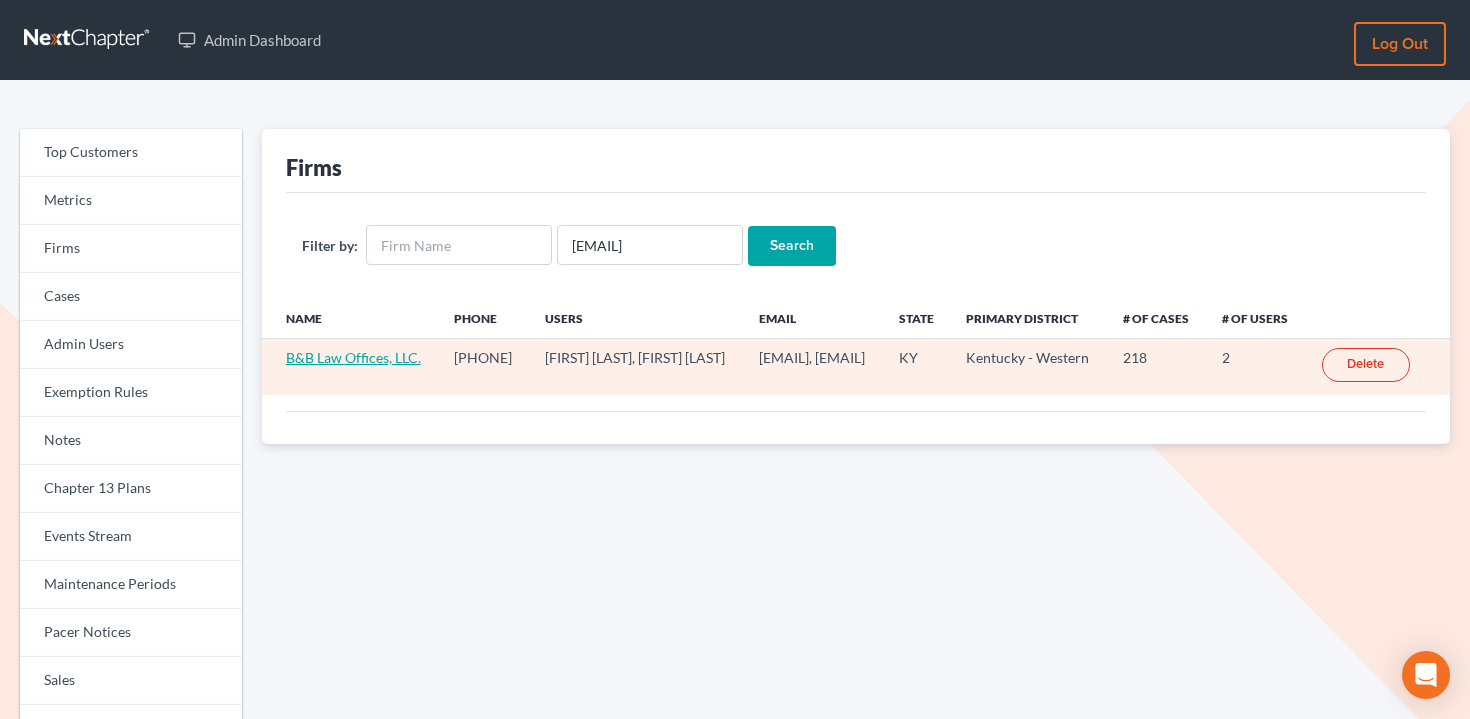scroll, scrollTop: 0, scrollLeft: 0, axis: both 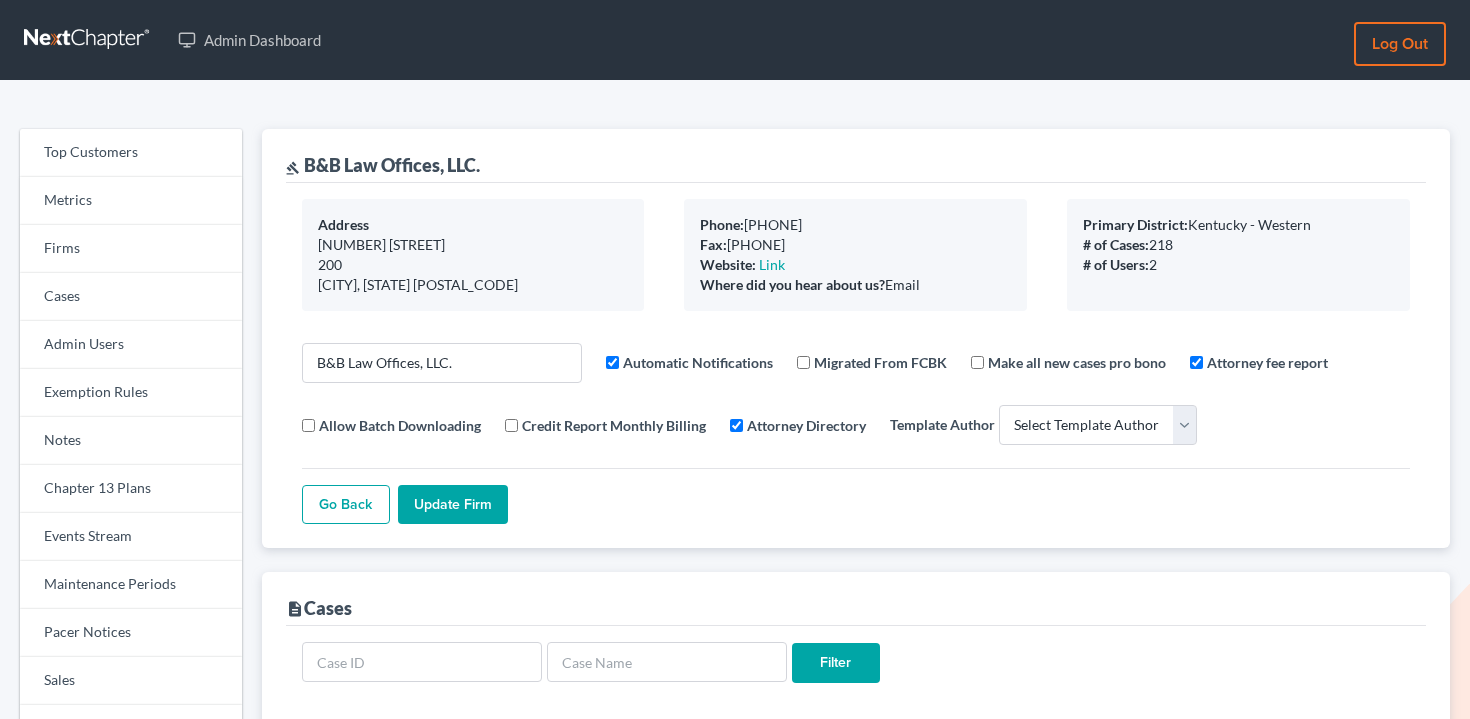 select 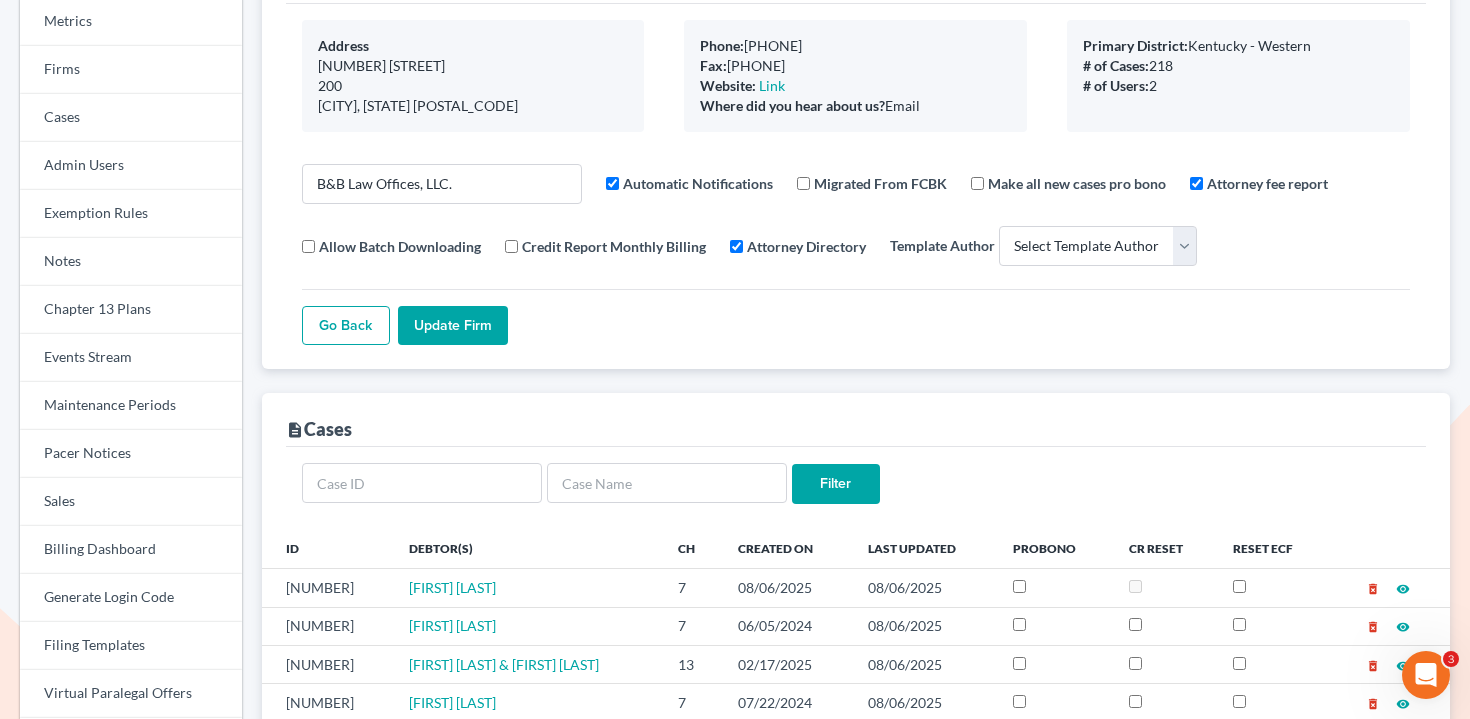 scroll, scrollTop: 0, scrollLeft: 0, axis: both 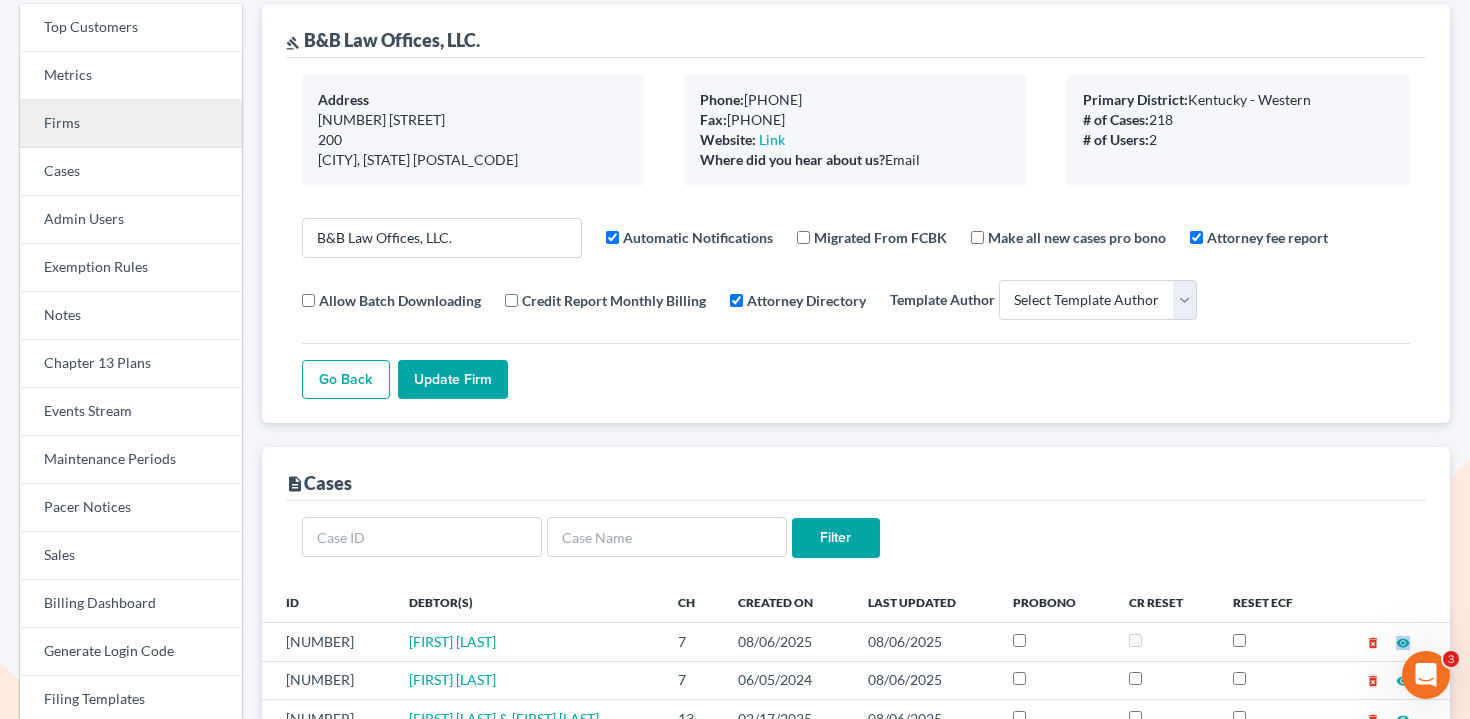 click on "Firms" at bounding box center [131, 124] 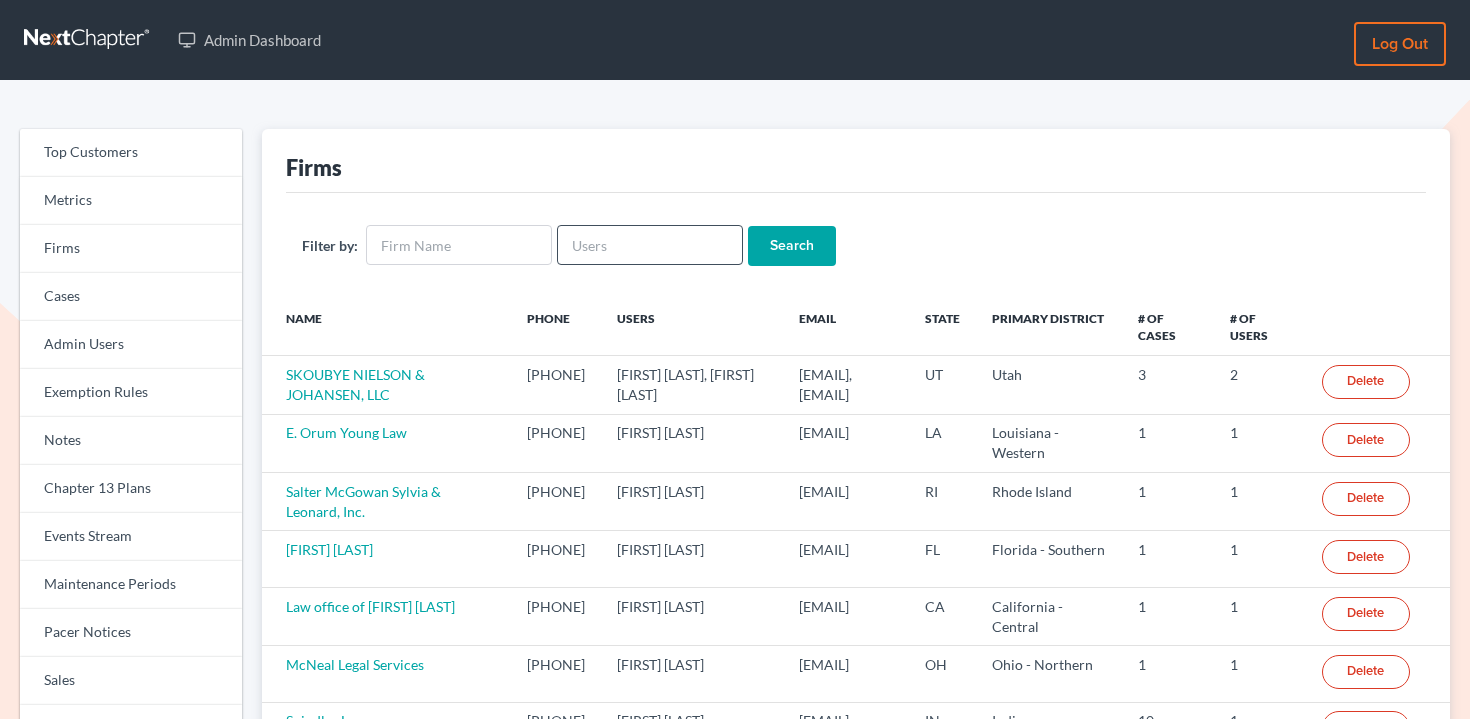 scroll, scrollTop: 0, scrollLeft: 0, axis: both 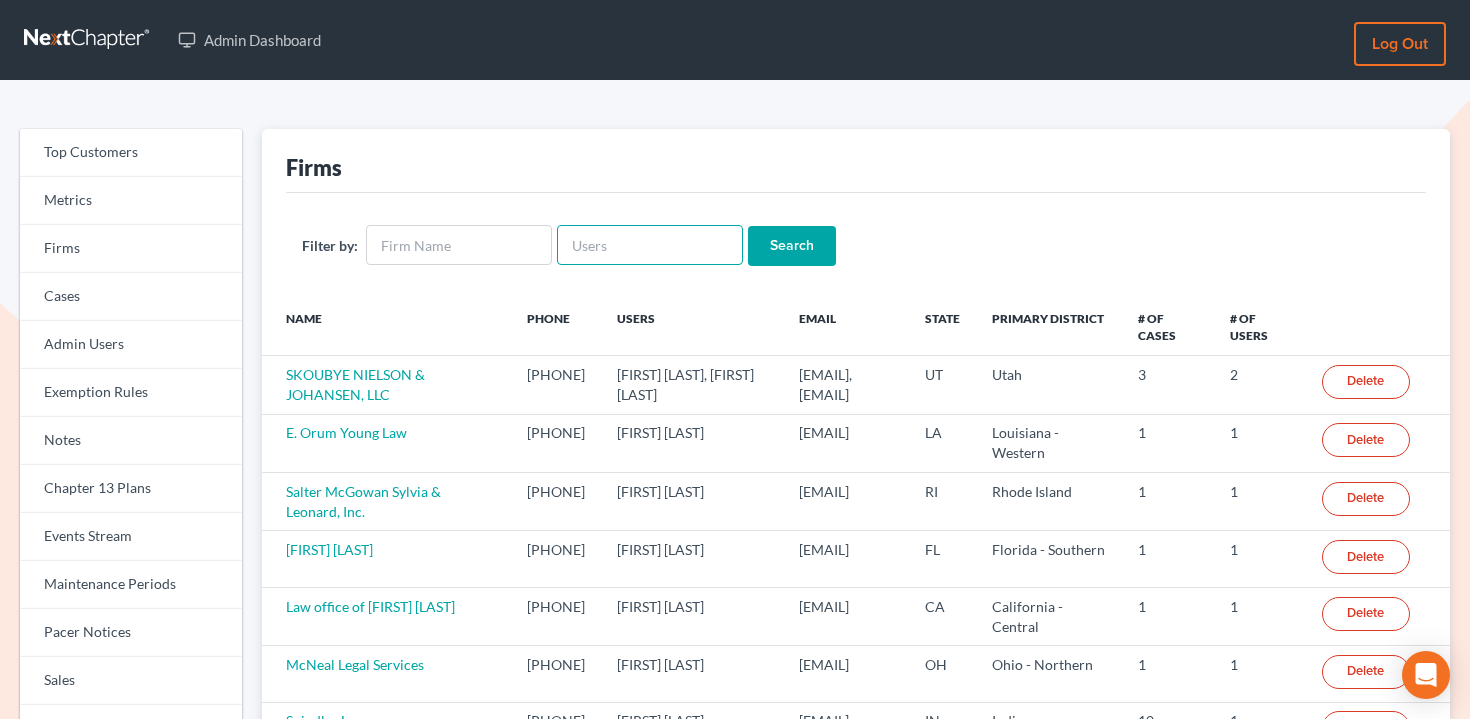 click at bounding box center [650, 245] 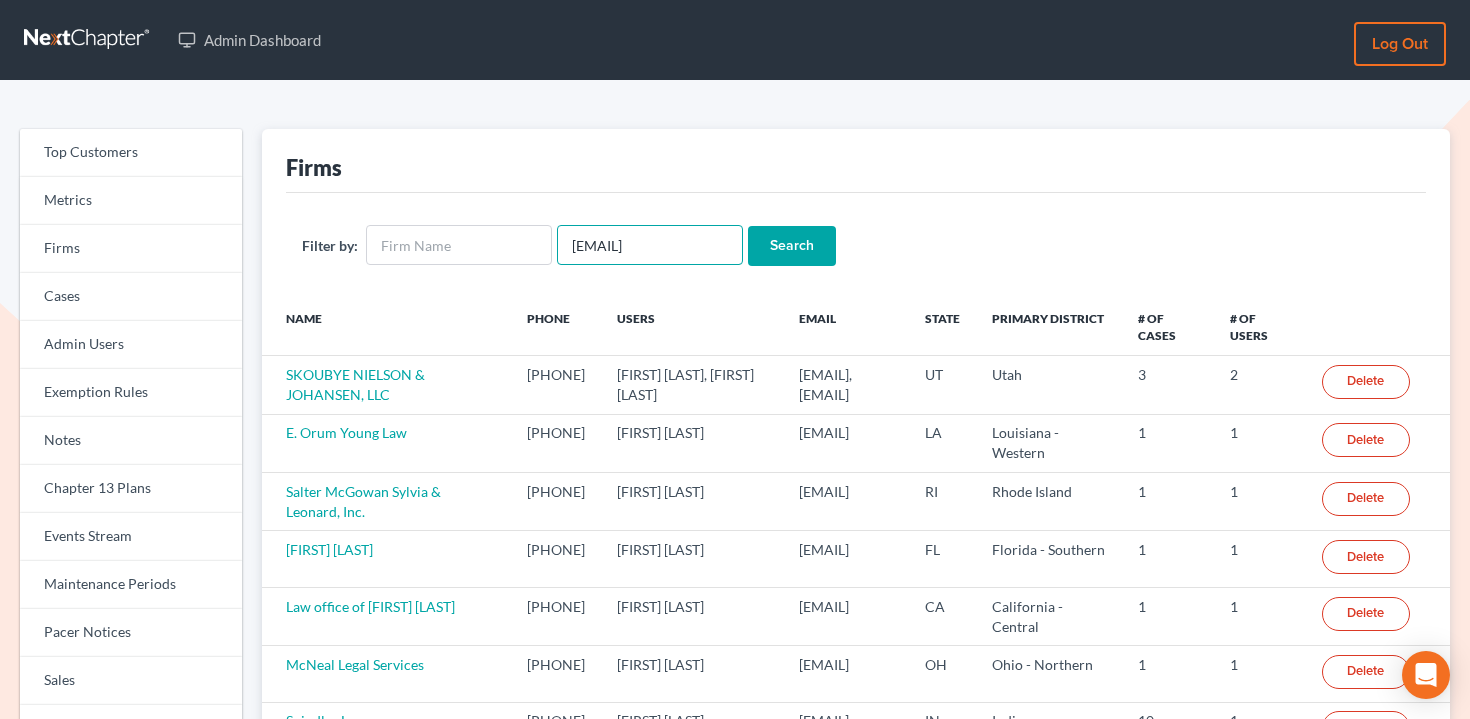 scroll, scrollTop: 0, scrollLeft: 7, axis: horizontal 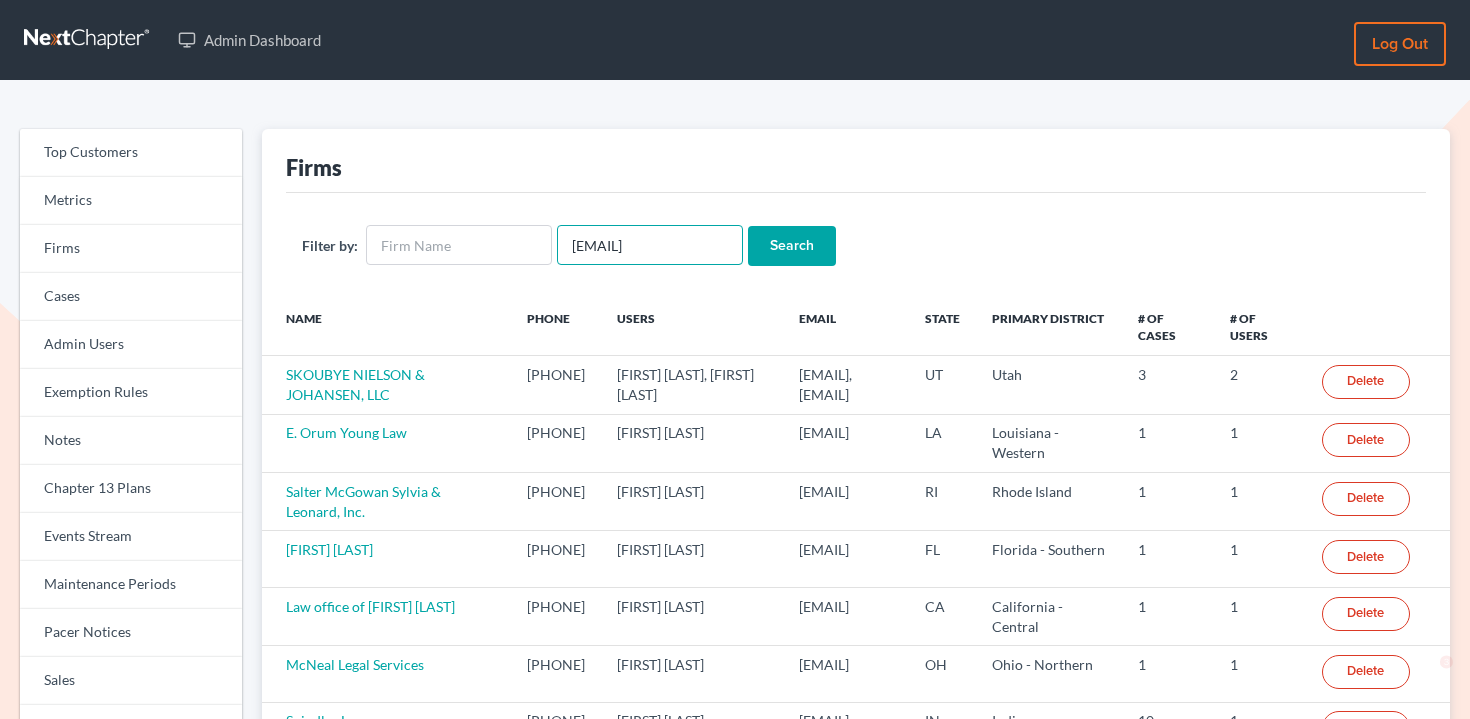 type on "[EMAIL]" 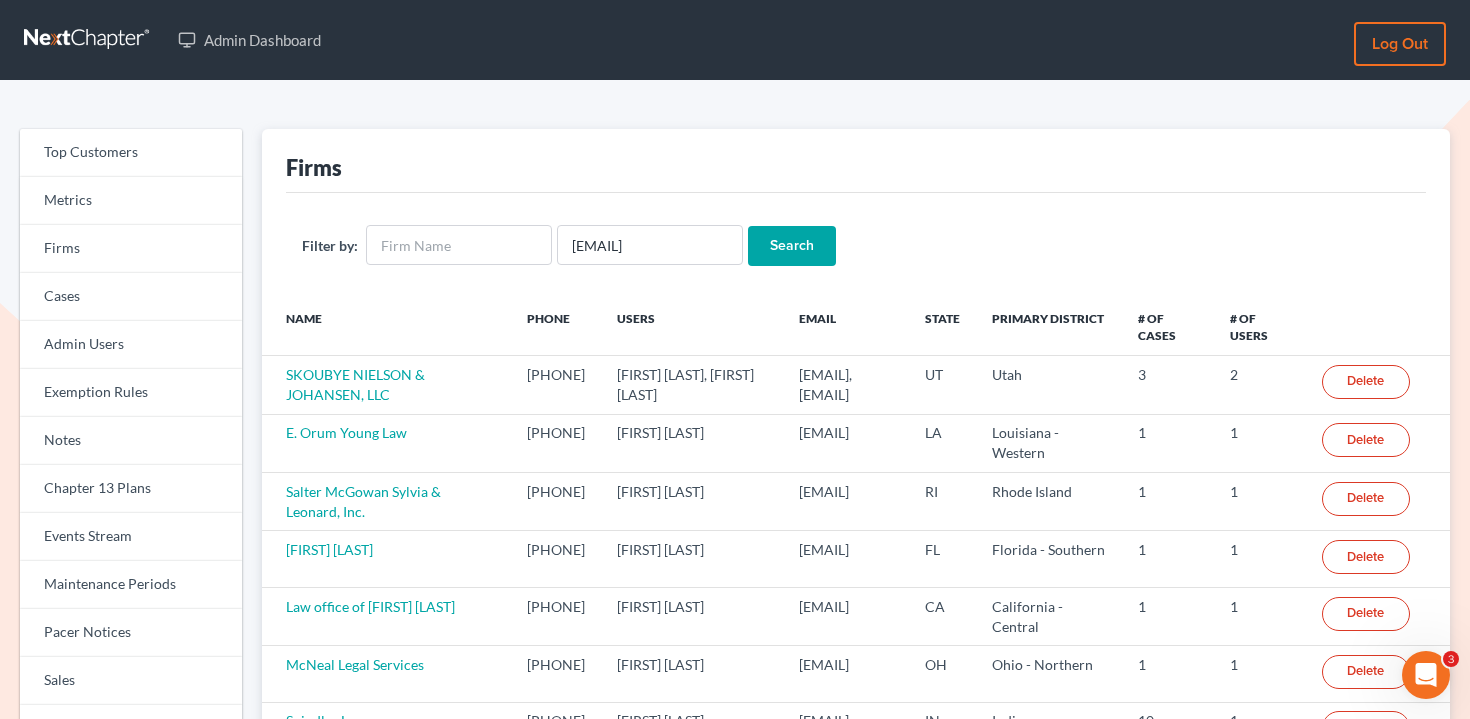 click on "Search" at bounding box center (792, 246) 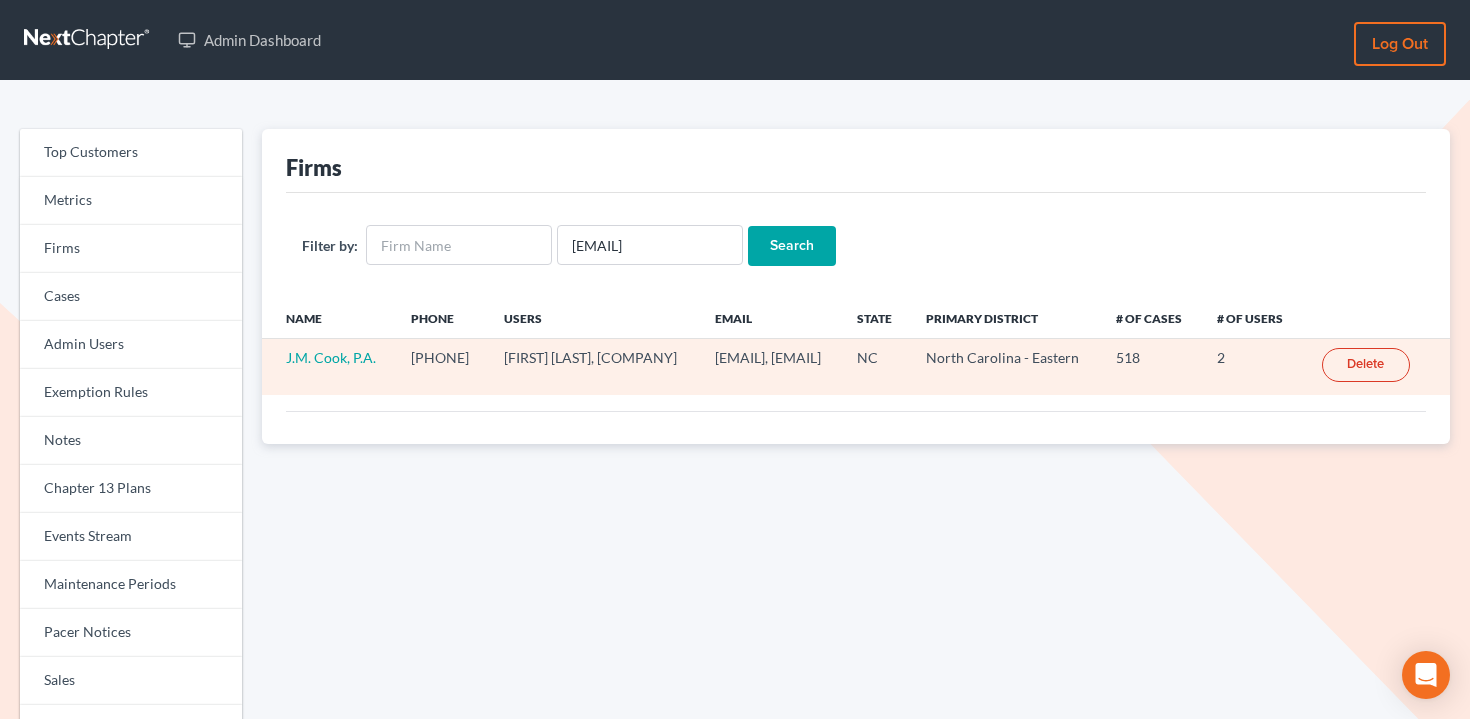scroll, scrollTop: 0, scrollLeft: 0, axis: both 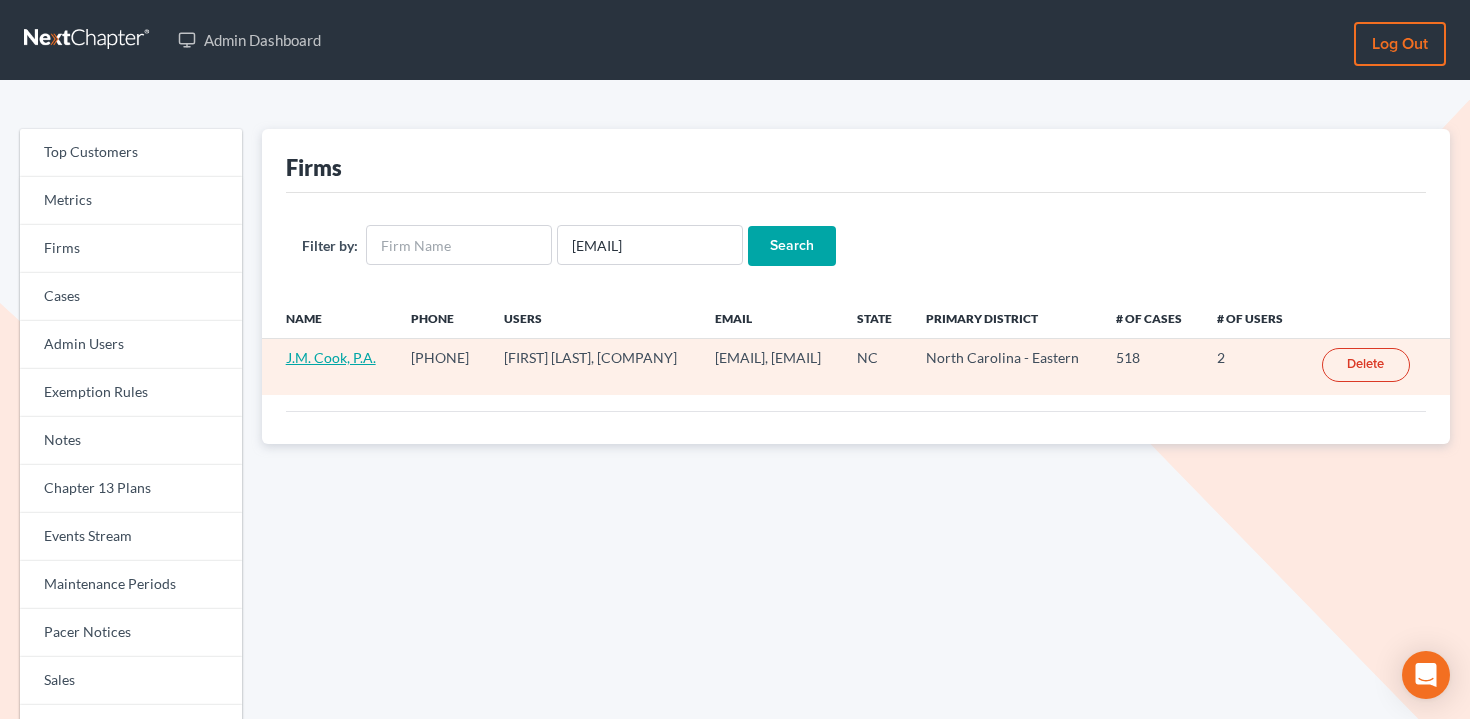 click on "J.M. Cook, P.A." at bounding box center (331, 357) 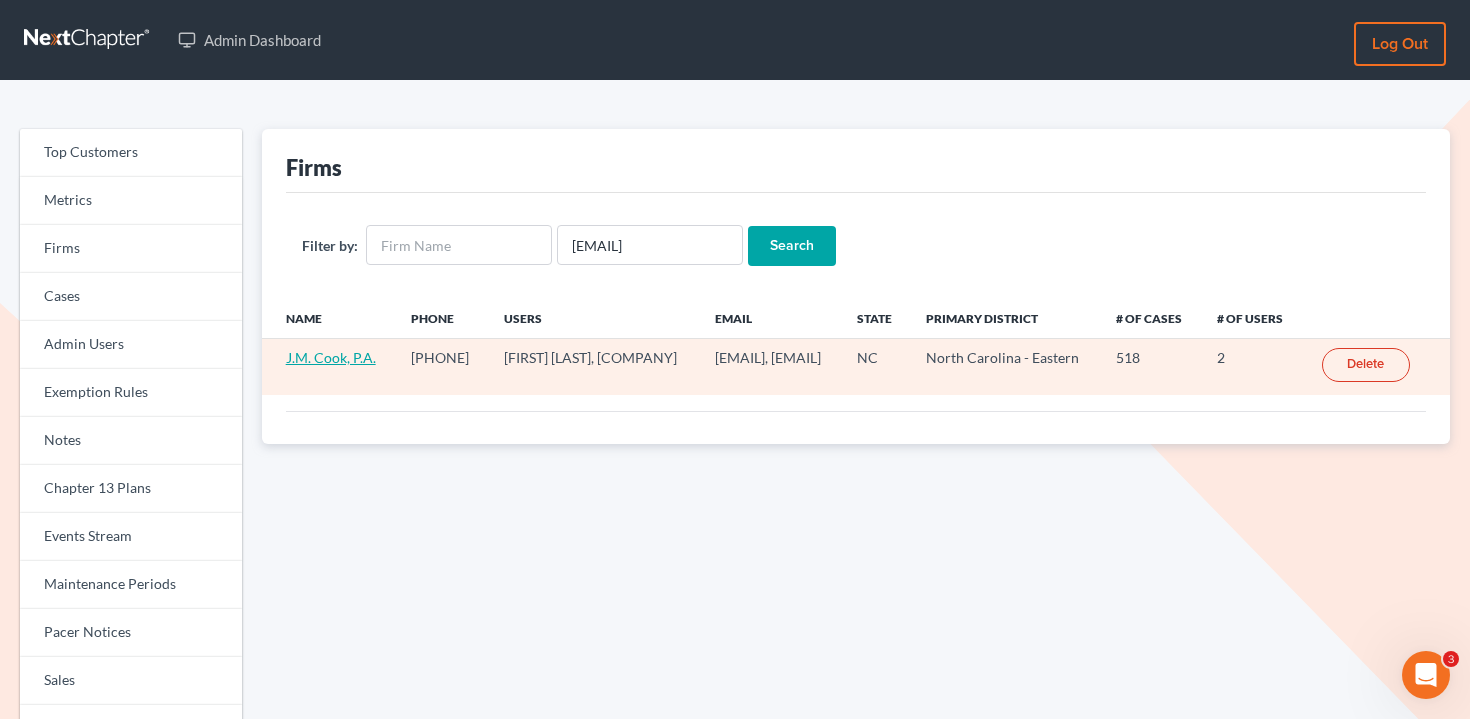 scroll, scrollTop: 0, scrollLeft: 0, axis: both 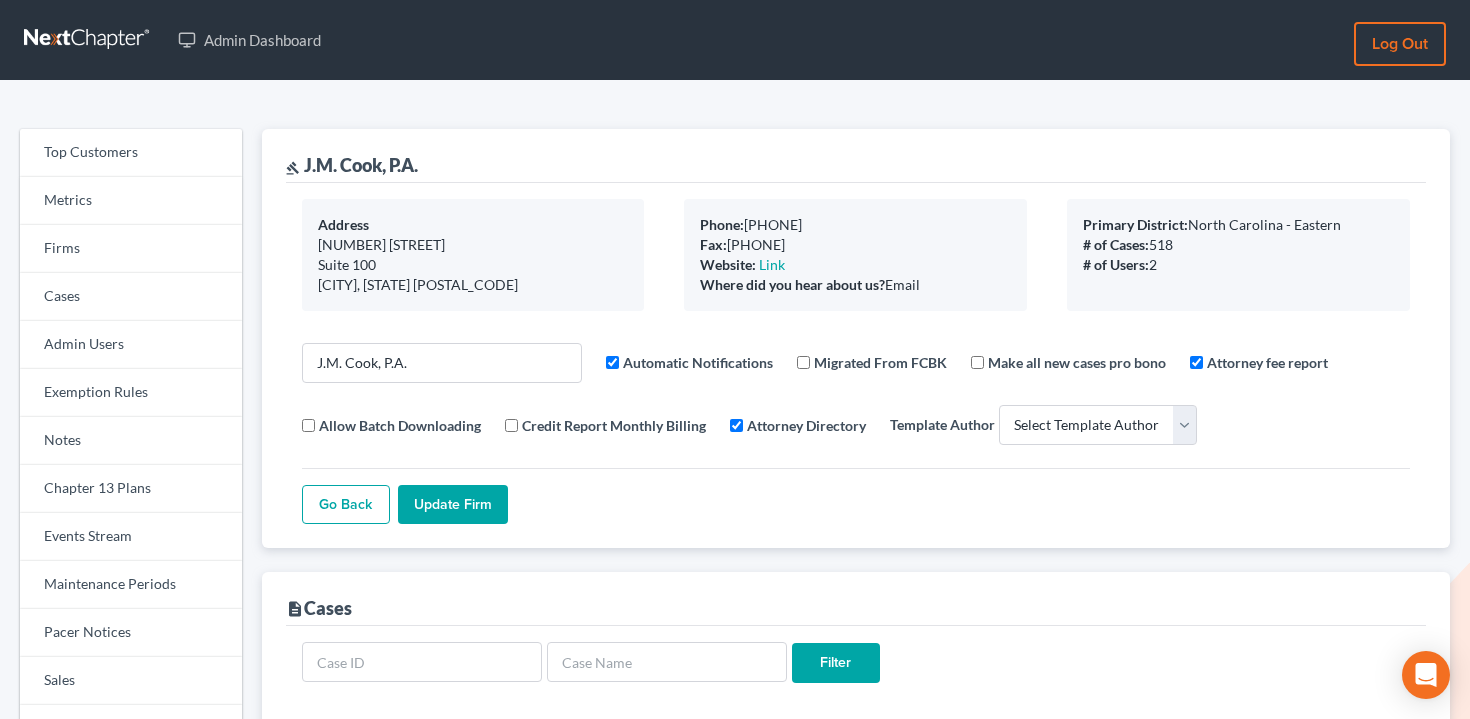 select 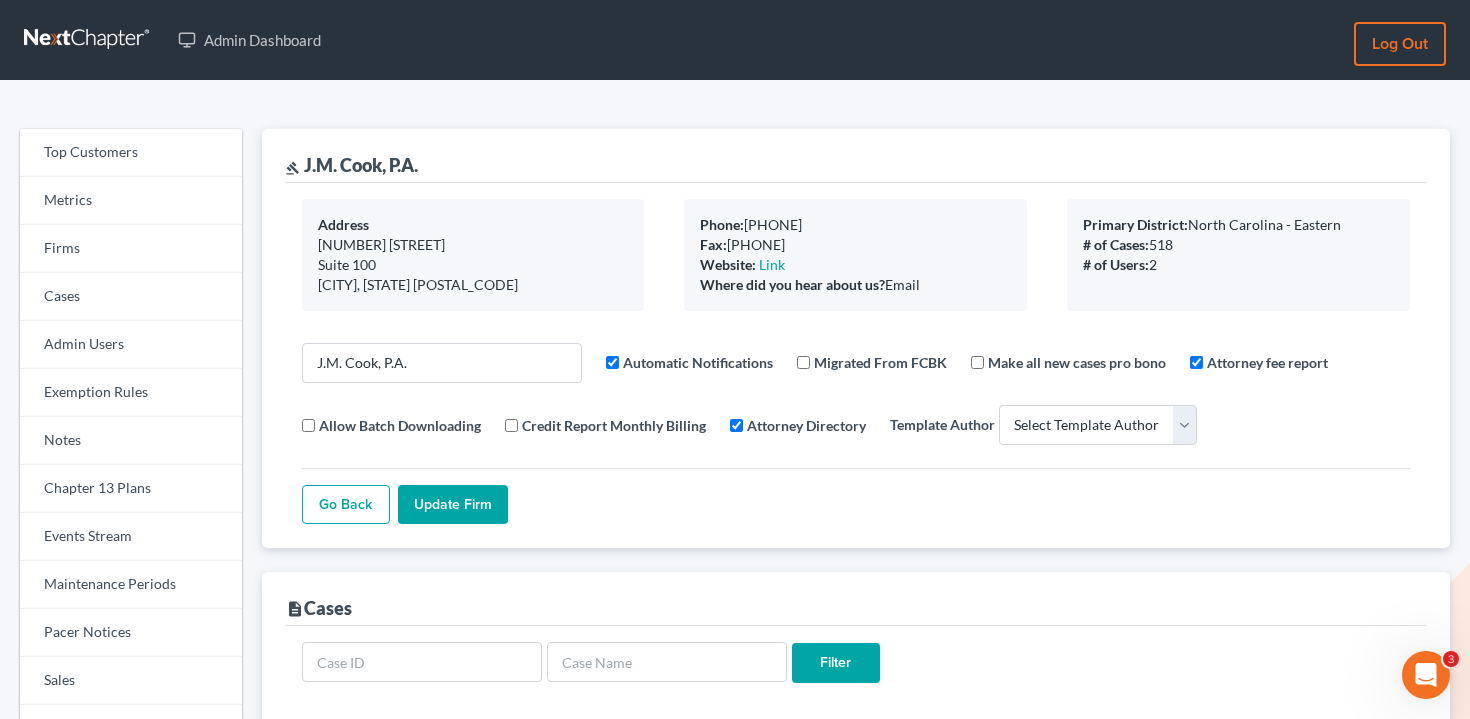 scroll, scrollTop: 0, scrollLeft: 0, axis: both 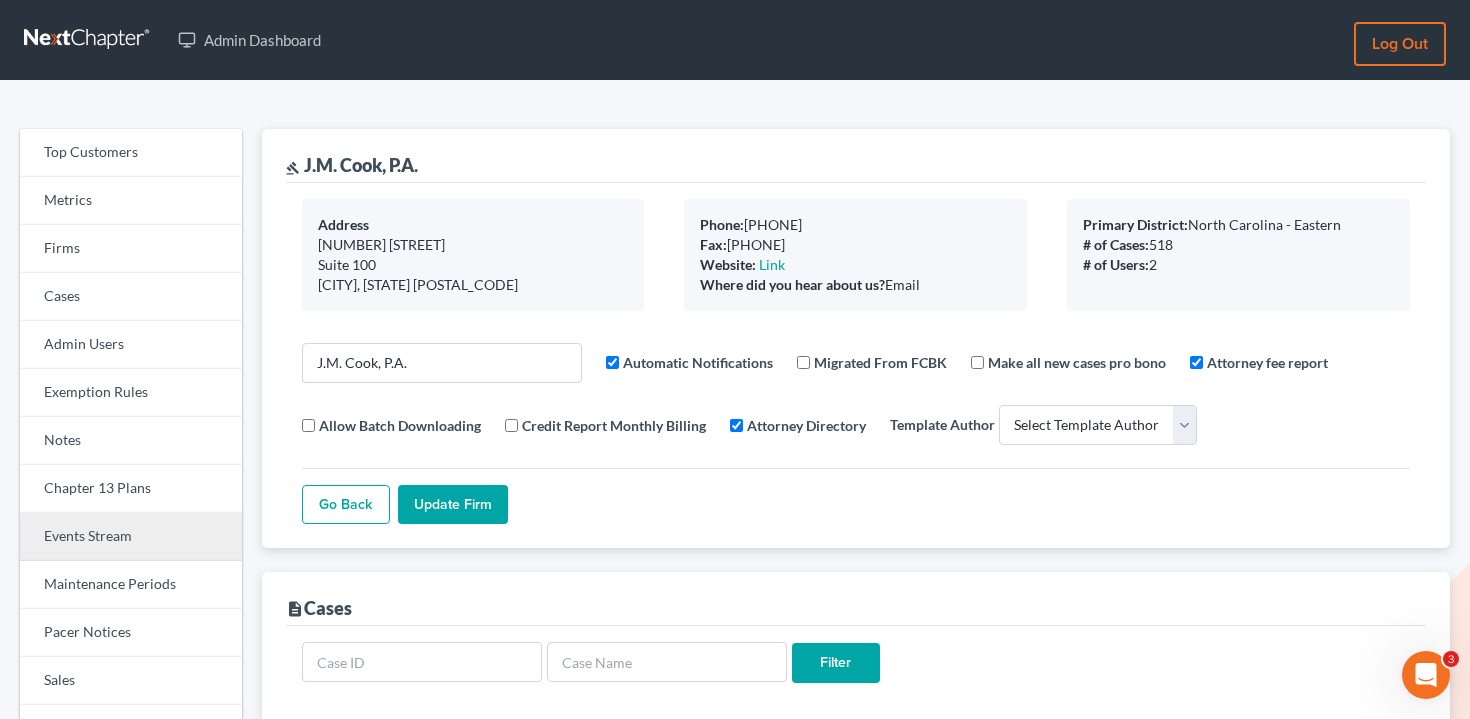 click on "Events Stream" at bounding box center [131, 537] 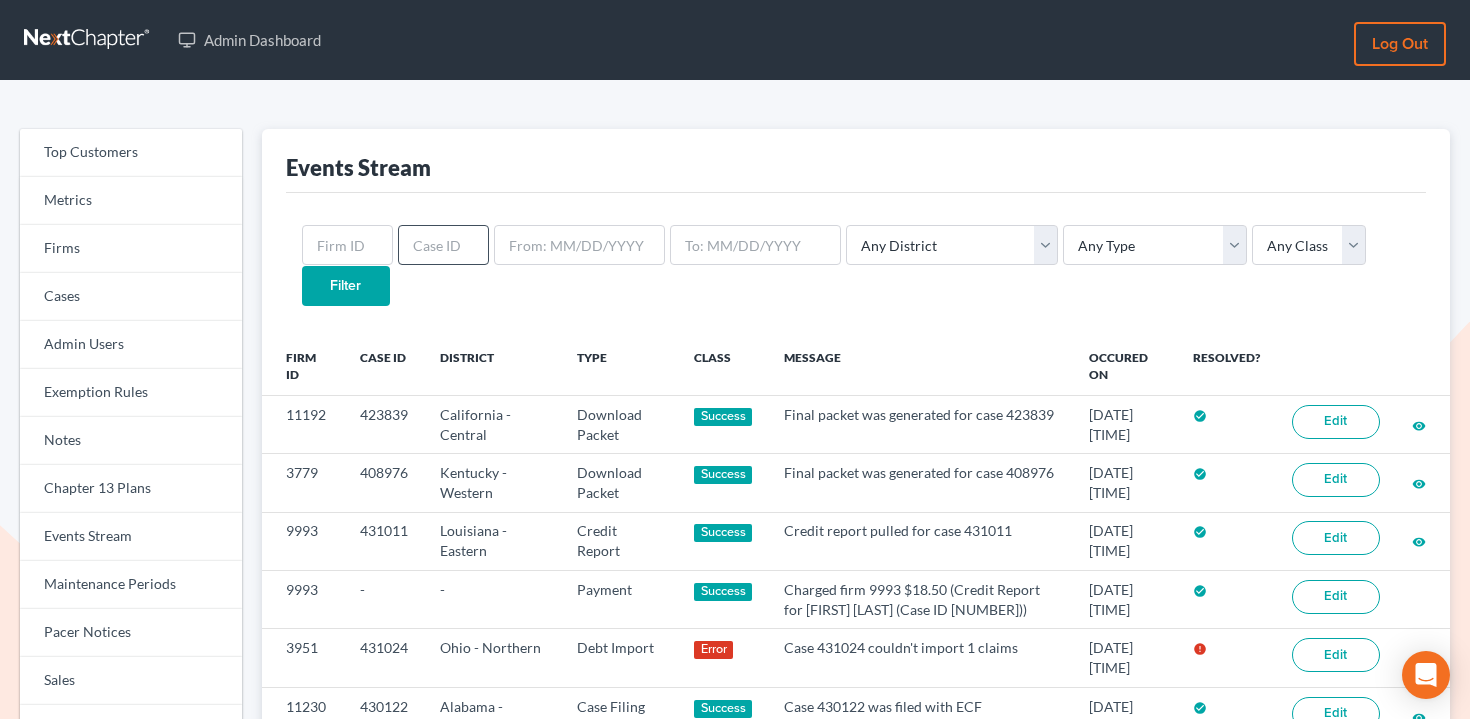 scroll, scrollTop: 0, scrollLeft: 0, axis: both 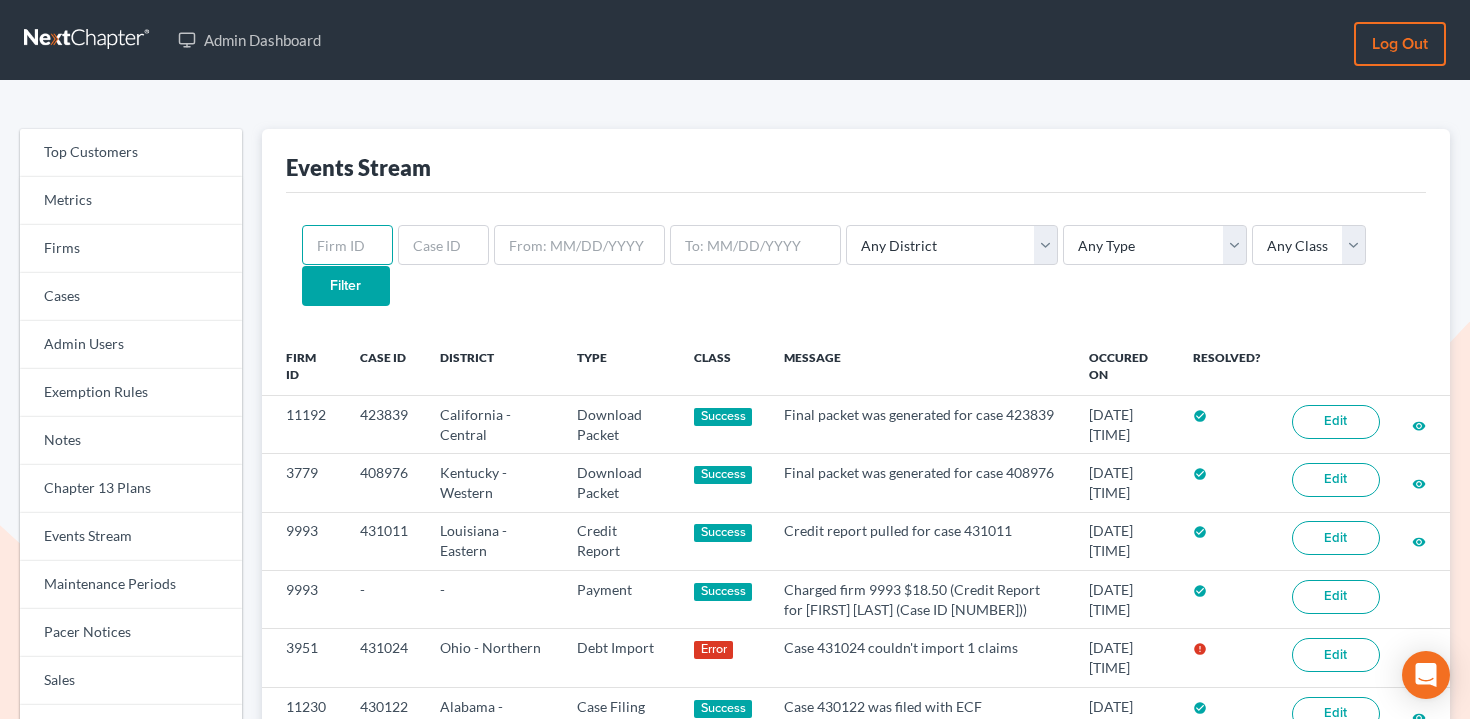 click at bounding box center [347, 245] 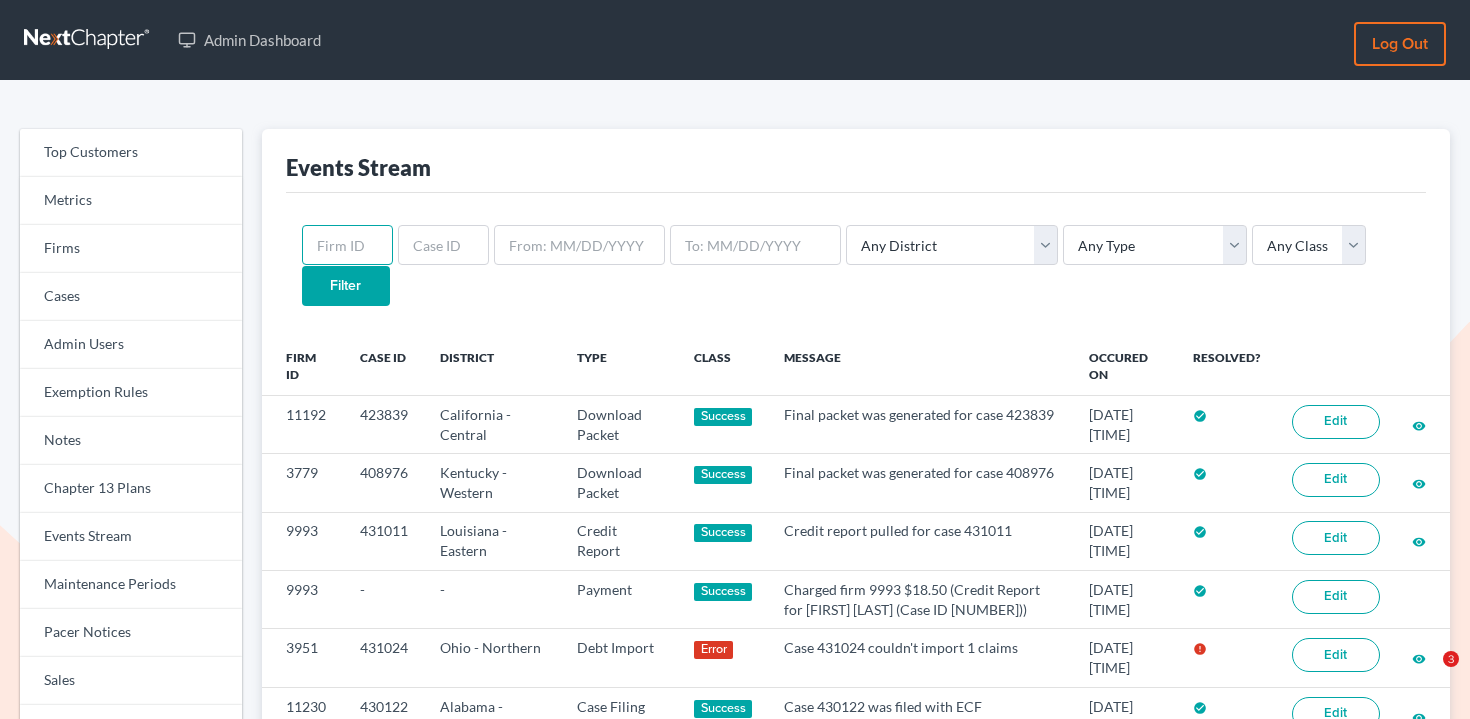 paste on "5543" 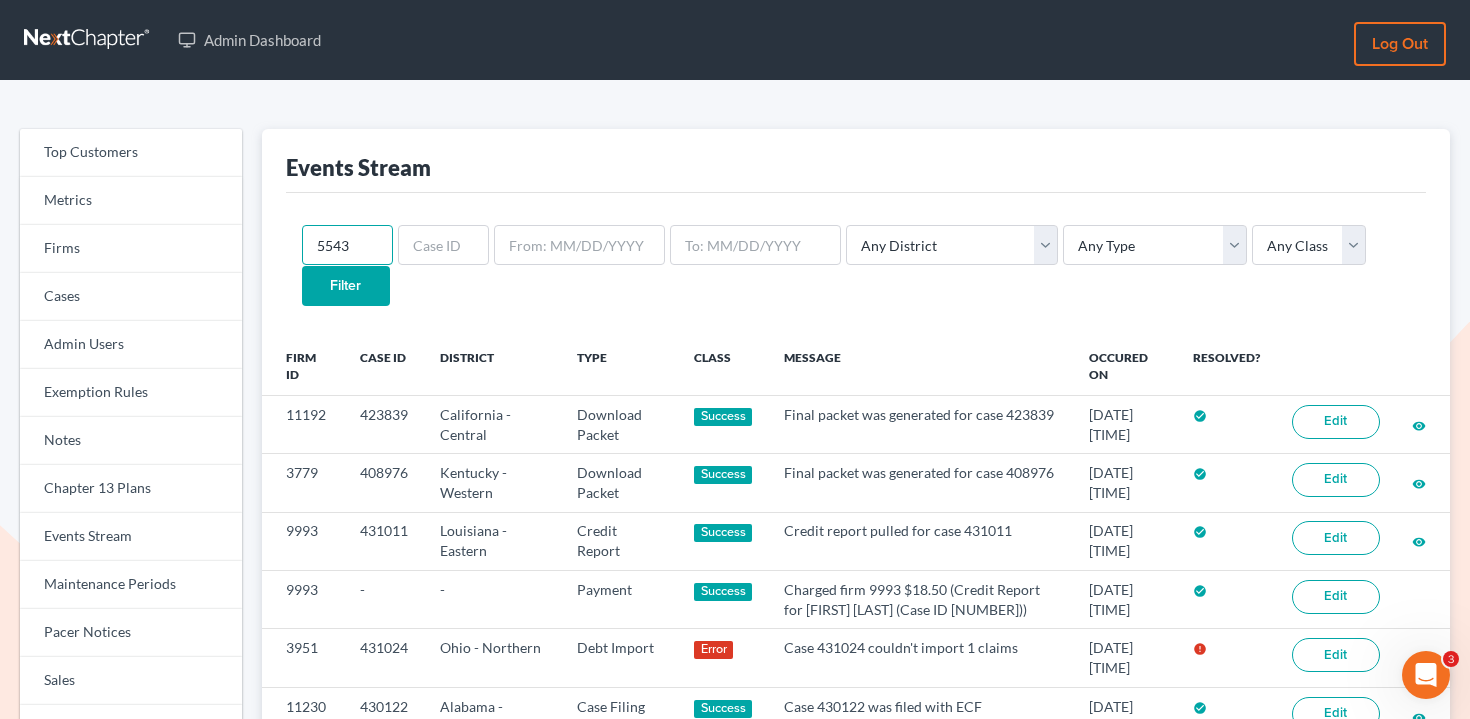 scroll, scrollTop: 0, scrollLeft: 0, axis: both 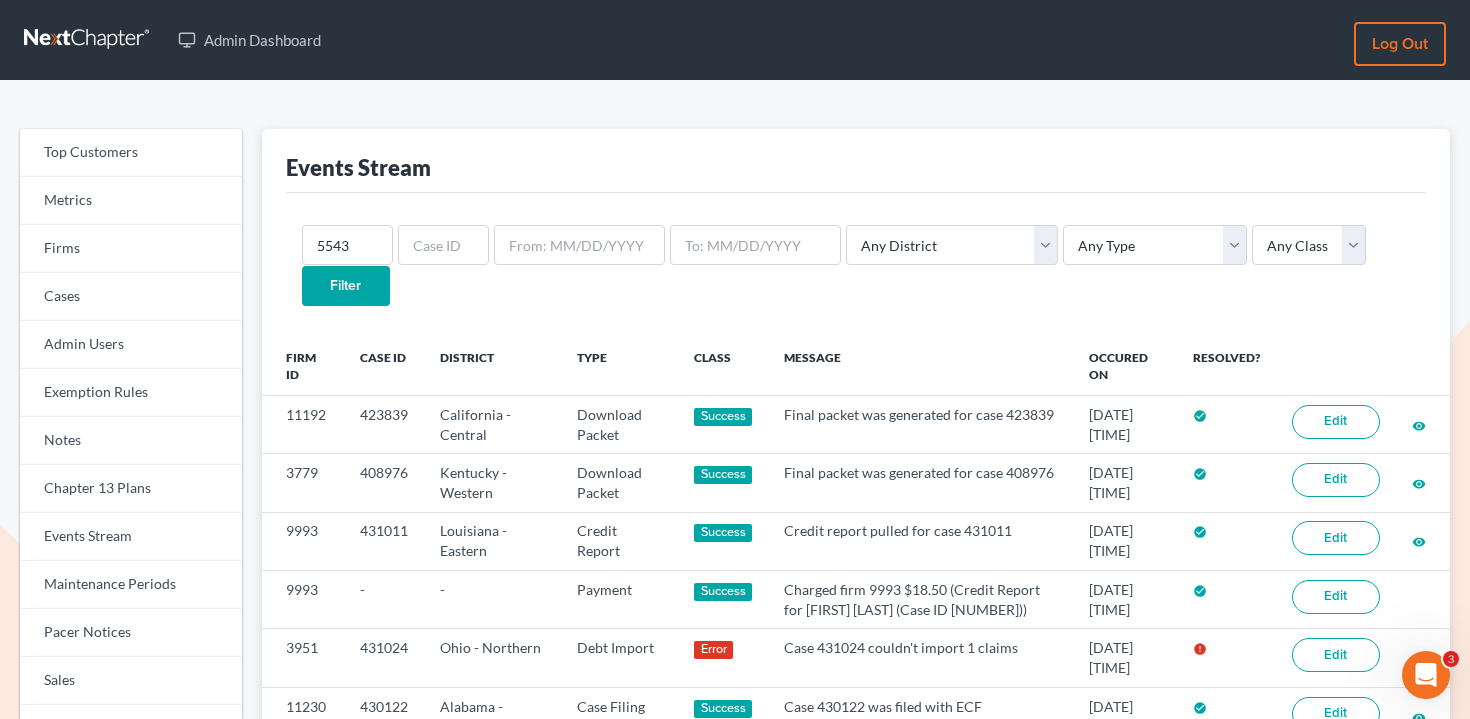 click on "Filter" at bounding box center [346, 286] 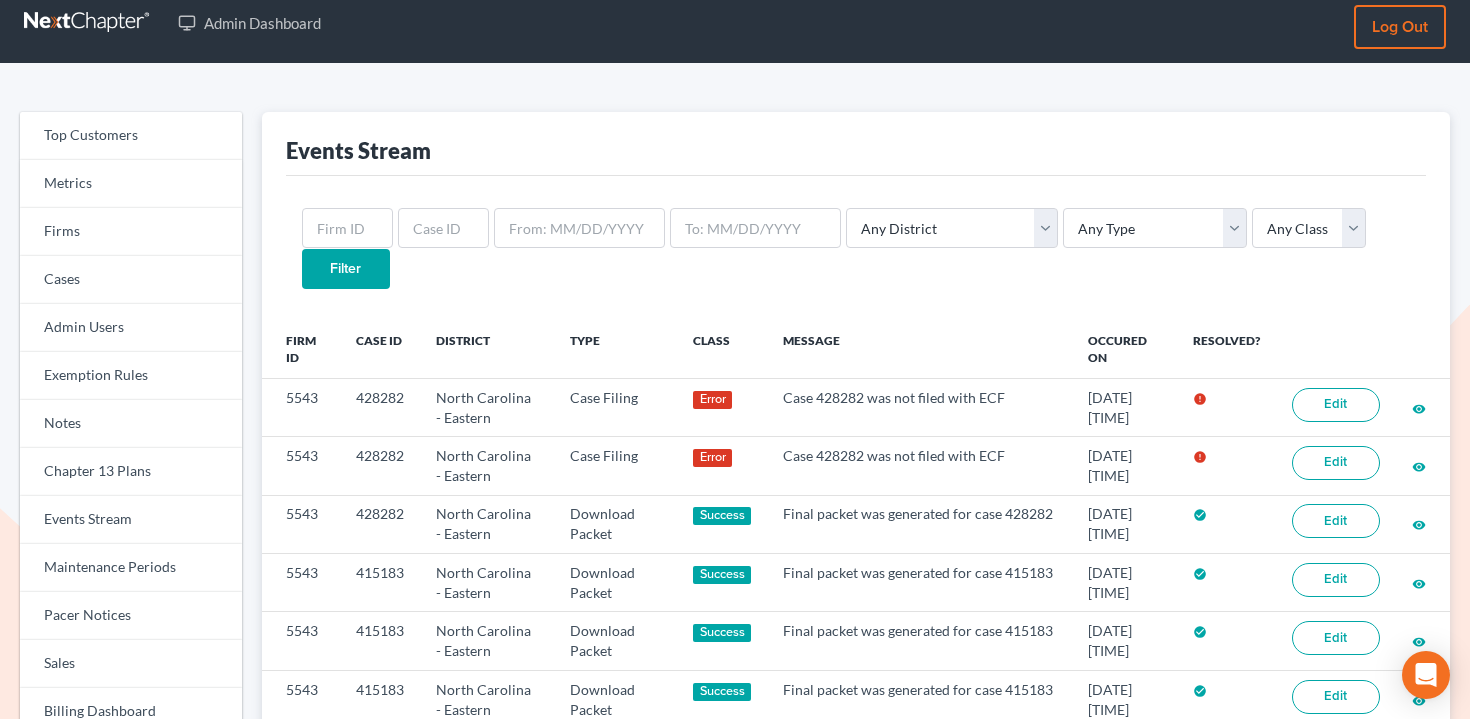 scroll, scrollTop: 20, scrollLeft: 0, axis: vertical 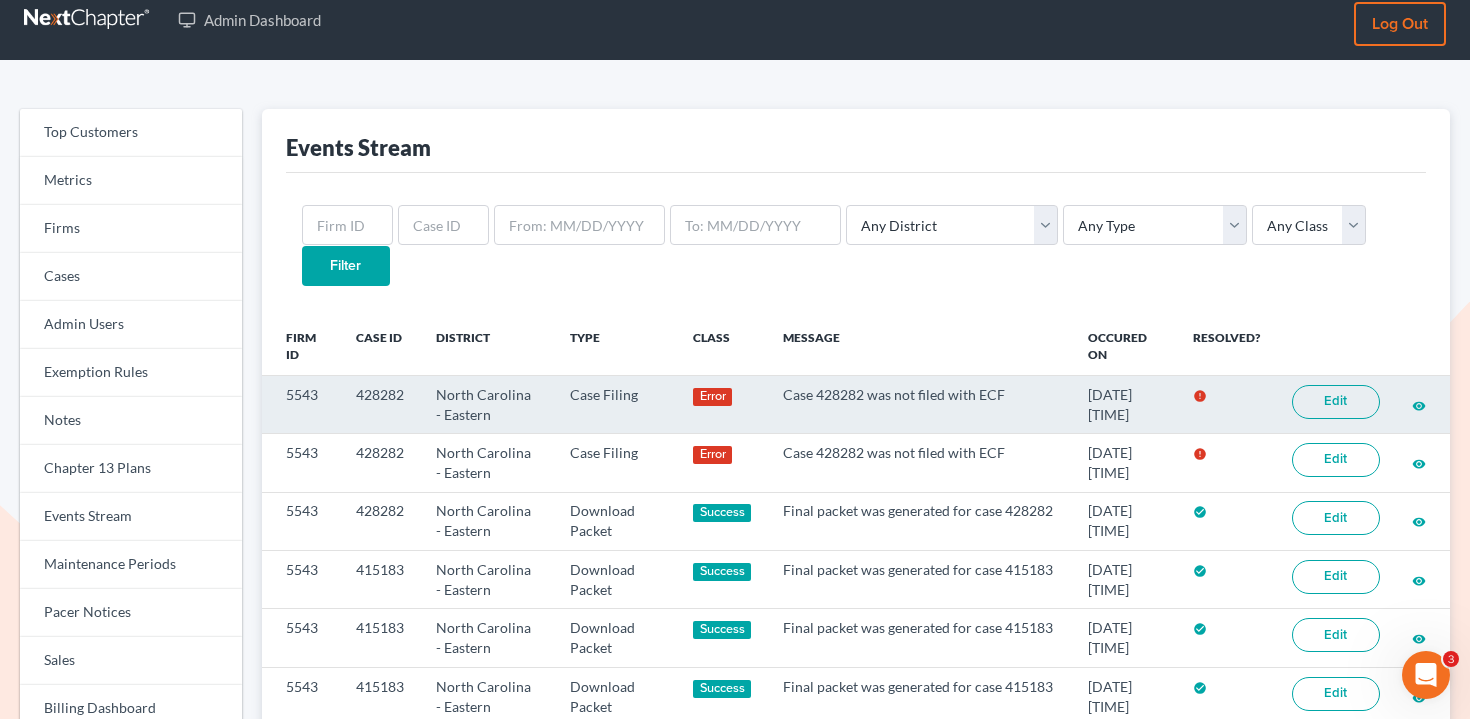 click on "Edit" at bounding box center (1336, 402) 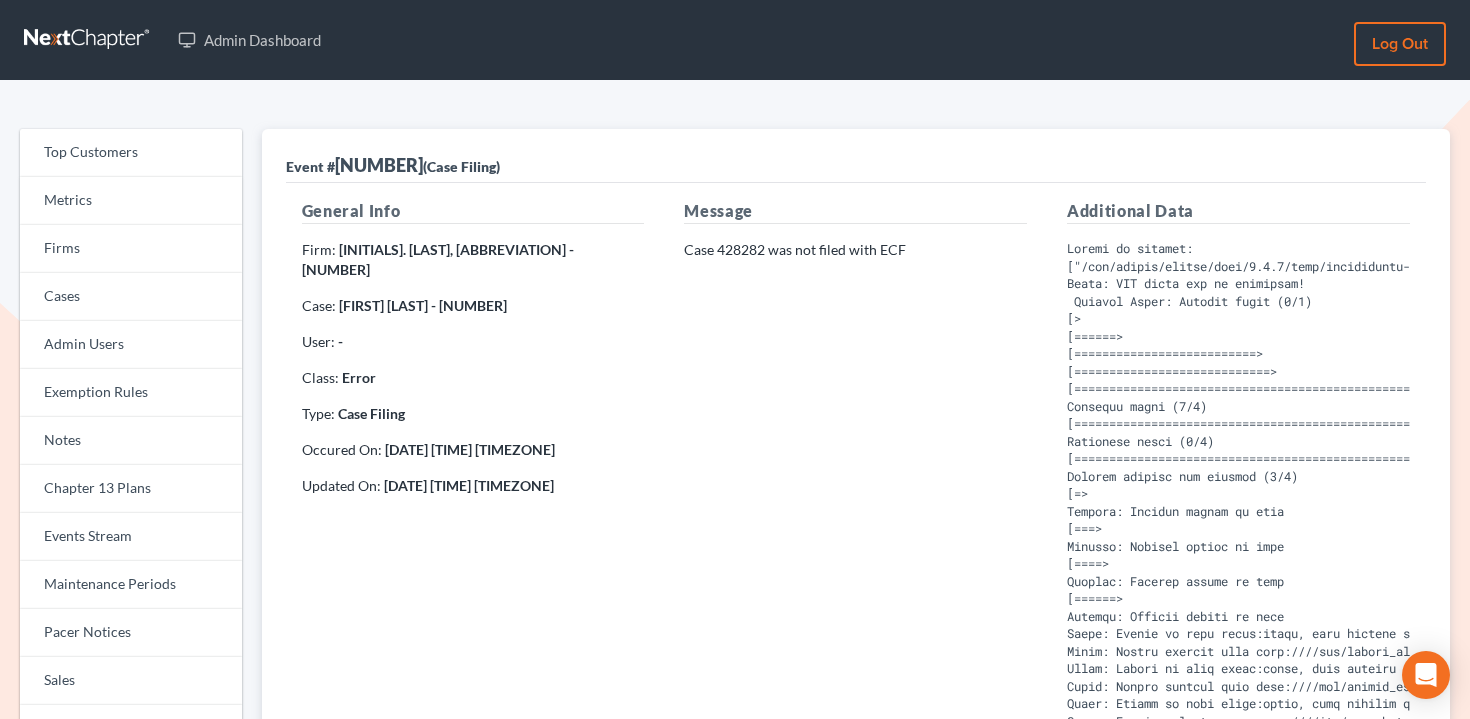 scroll, scrollTop: 0, scrollLeft: 0, axis: both 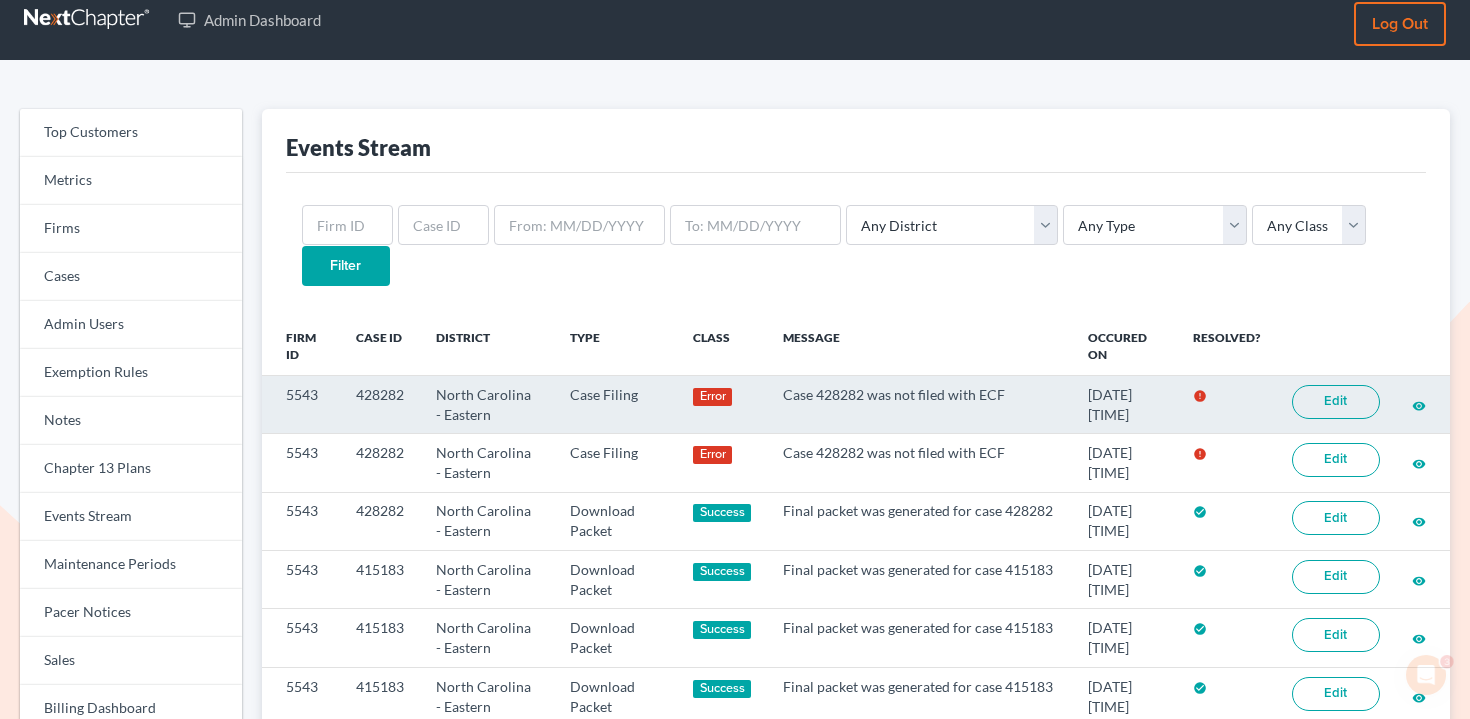 click on "Case 428282 was not filed with ECF" at bounding box center [919, 404] 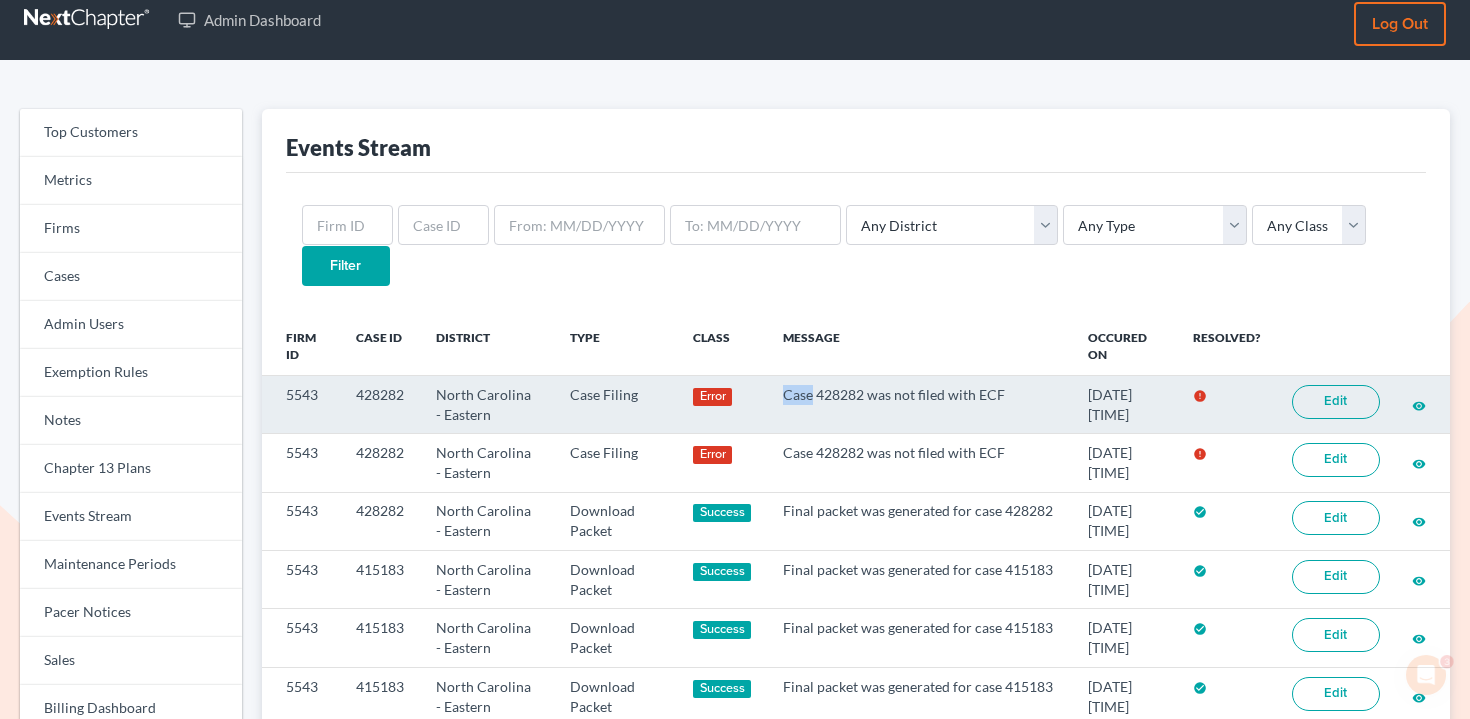 click on "Case 428282 was not filed with ECF" at bounding box center (919, 404) 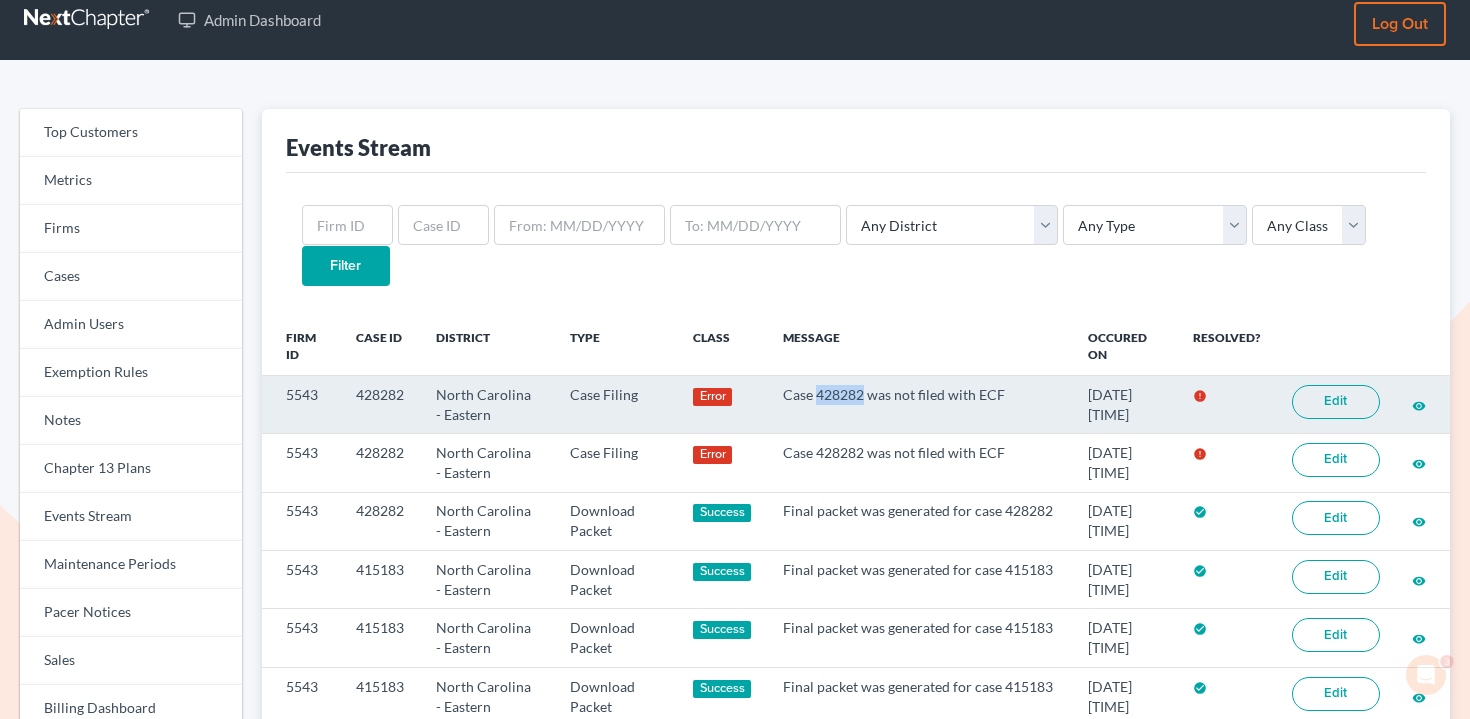 click on "Case 428282 was not filed with ECF" at bounding box center [919, 404] 